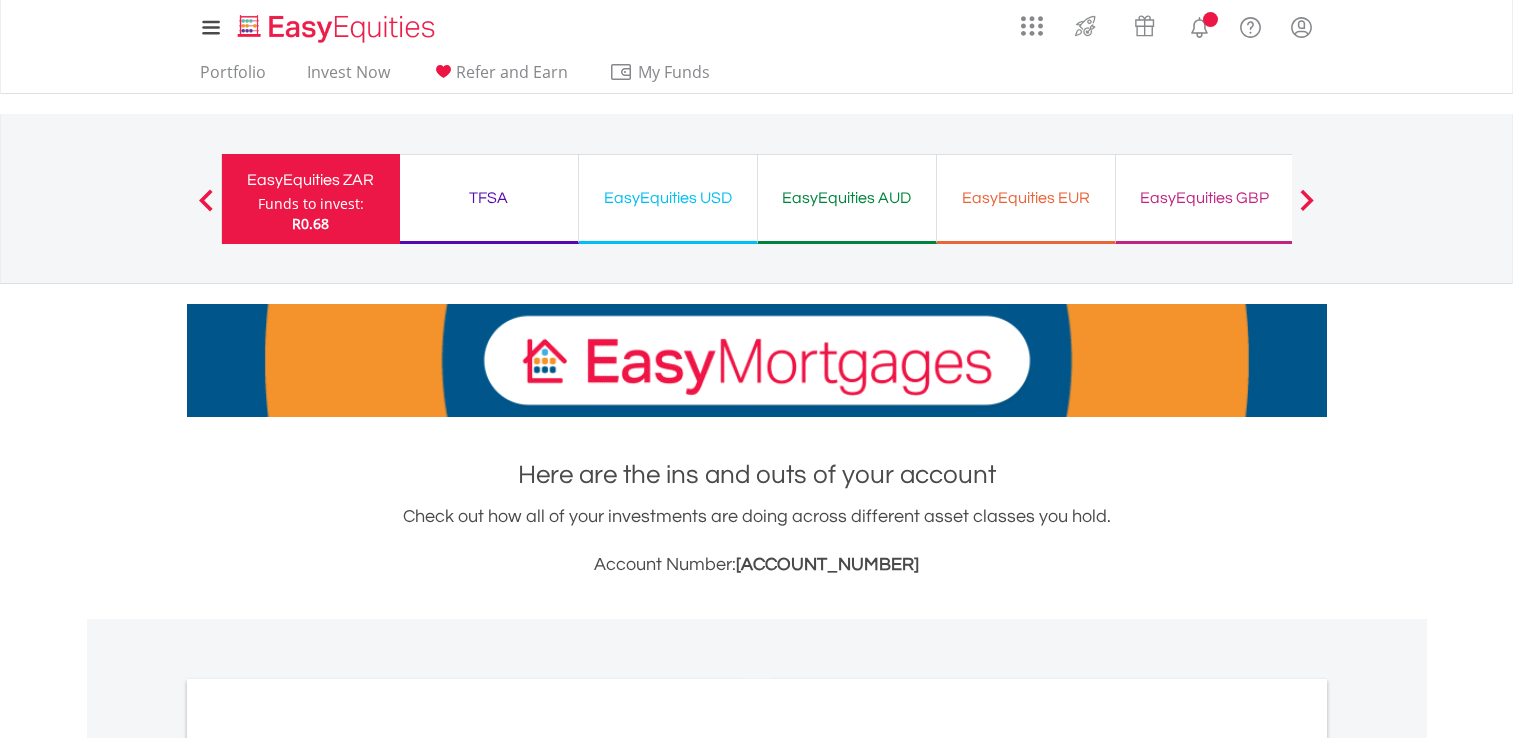 scroll, scrollTop: 0, scrollLeft: 0, axis: both 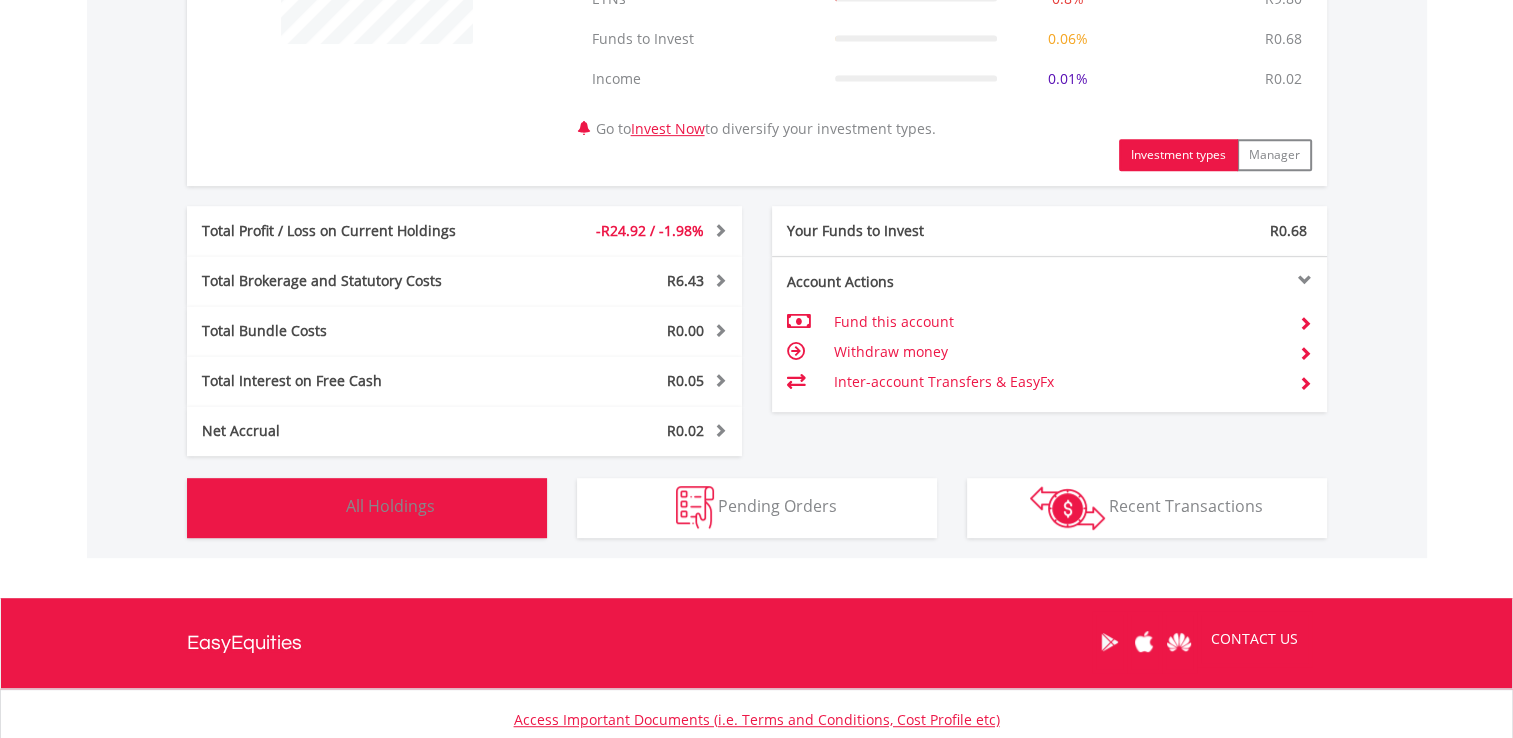 click on "Holdings
All Holdings" at bounding box center (367, 508) 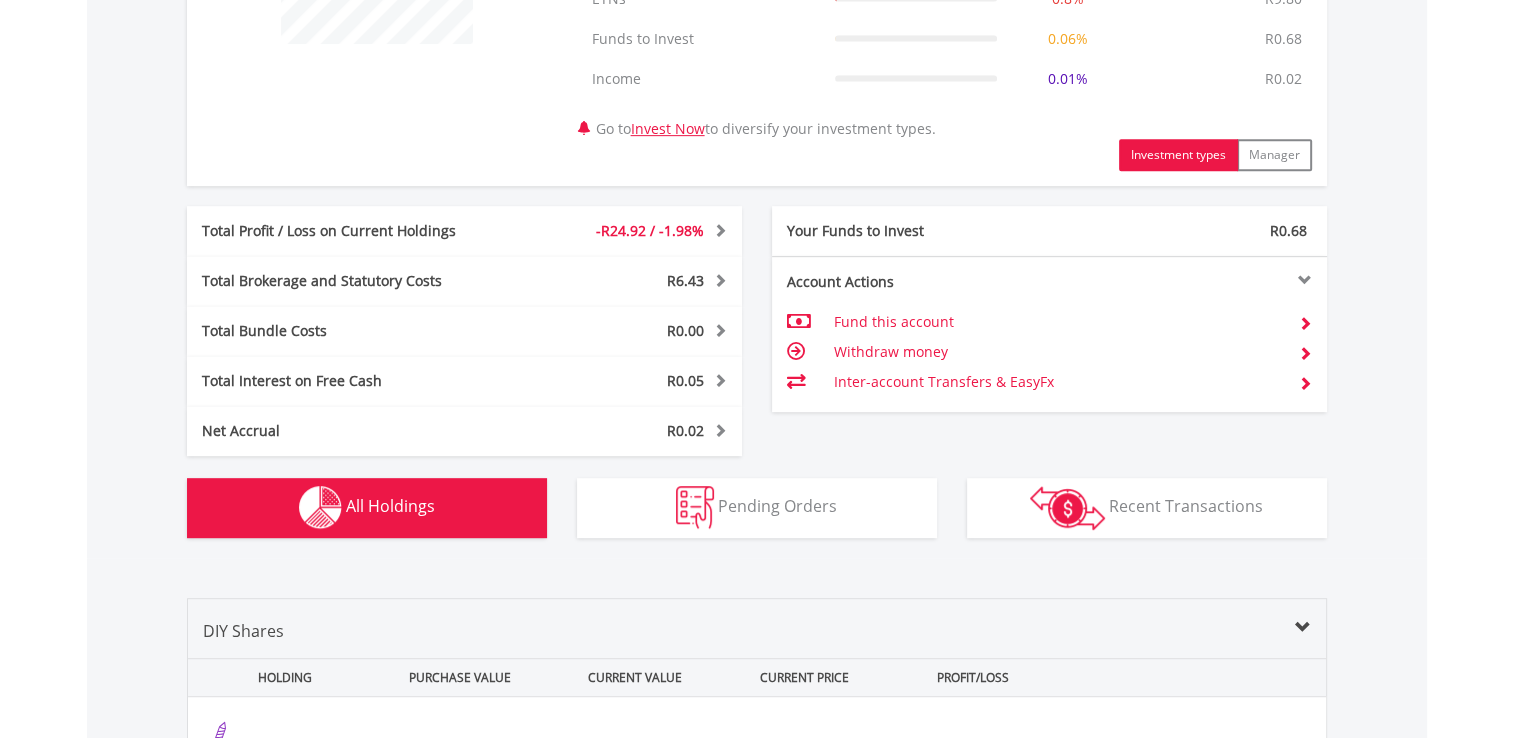 scroll, scrollTop: 1521, scrollLeft: 0, axis: vertical 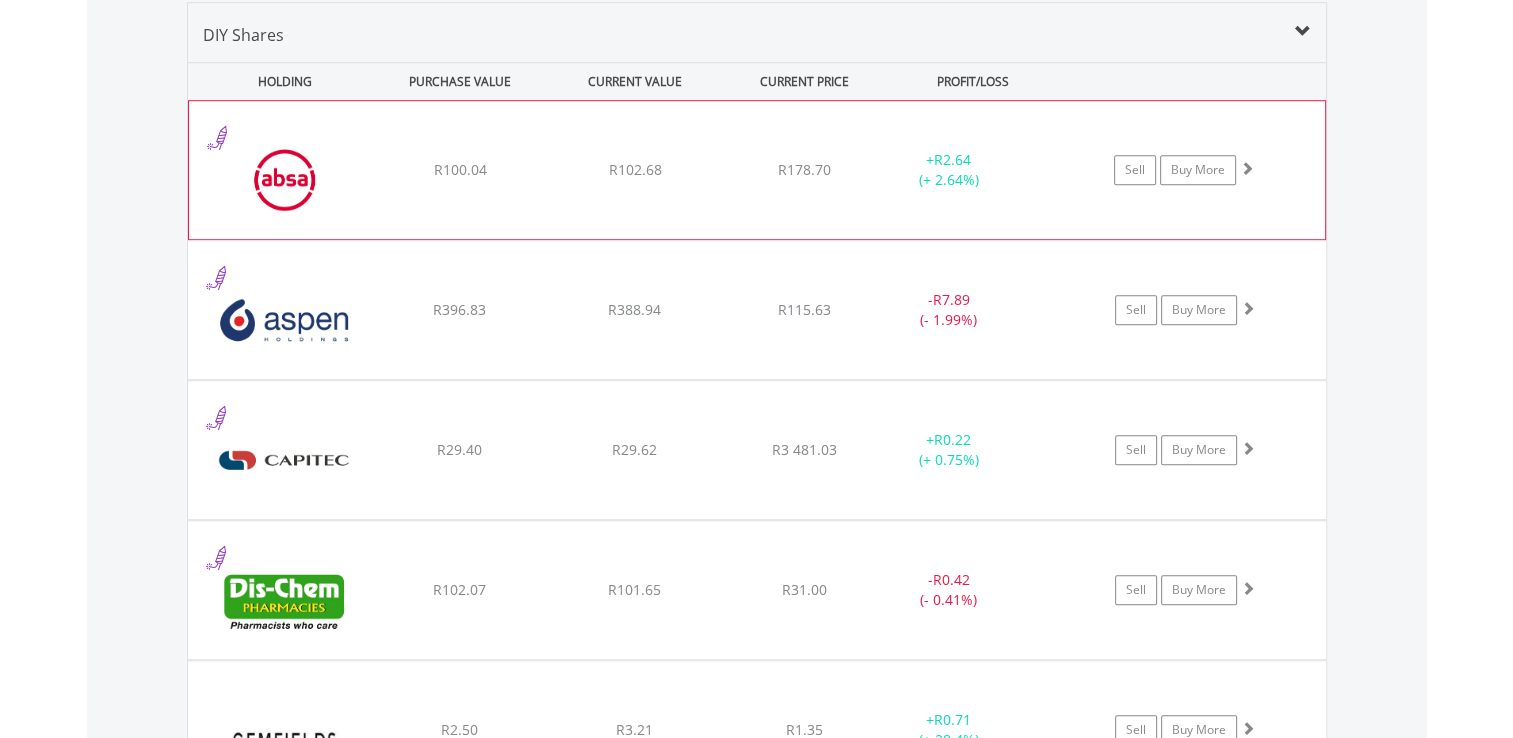 click at bounding box center (1247, 168) 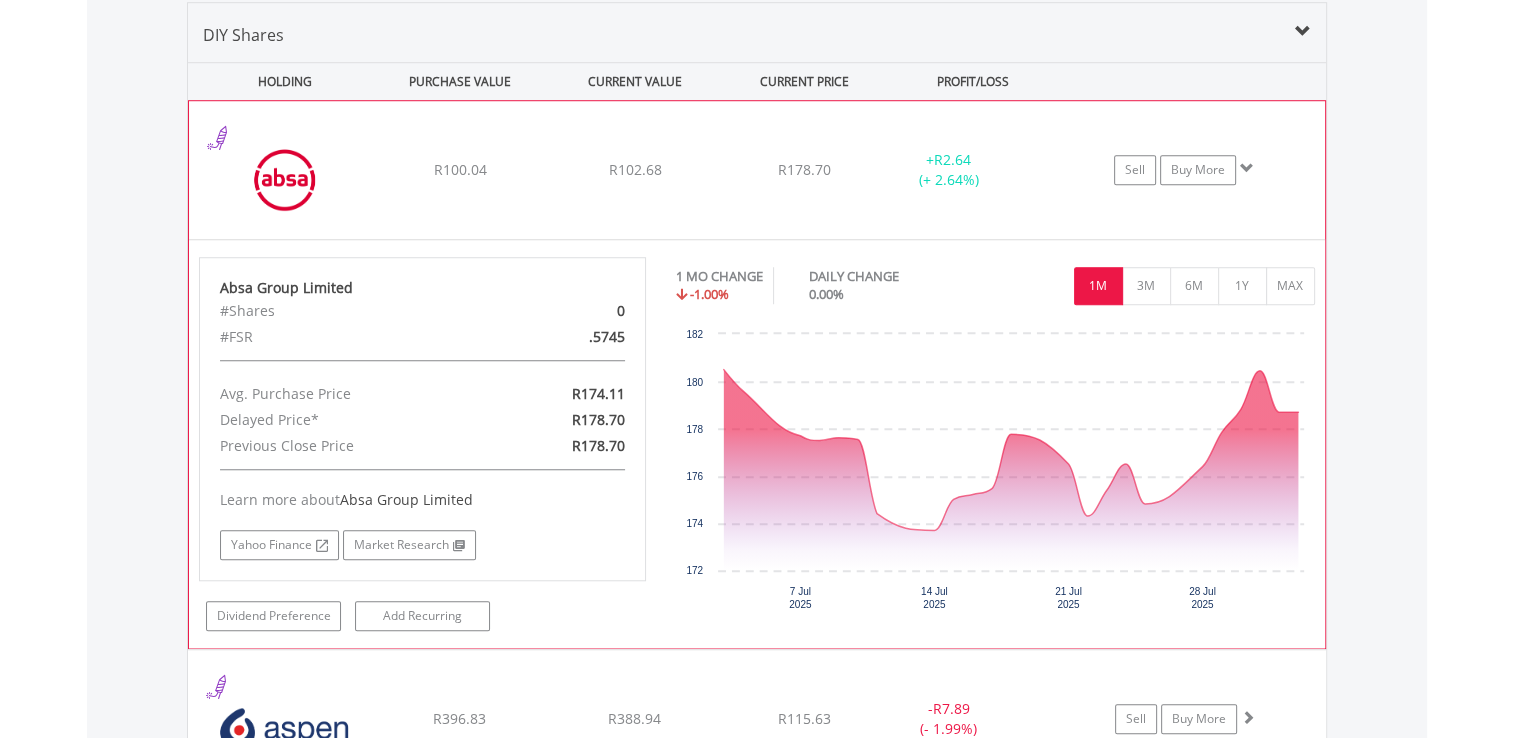 click at bounding box center [1247, 168] 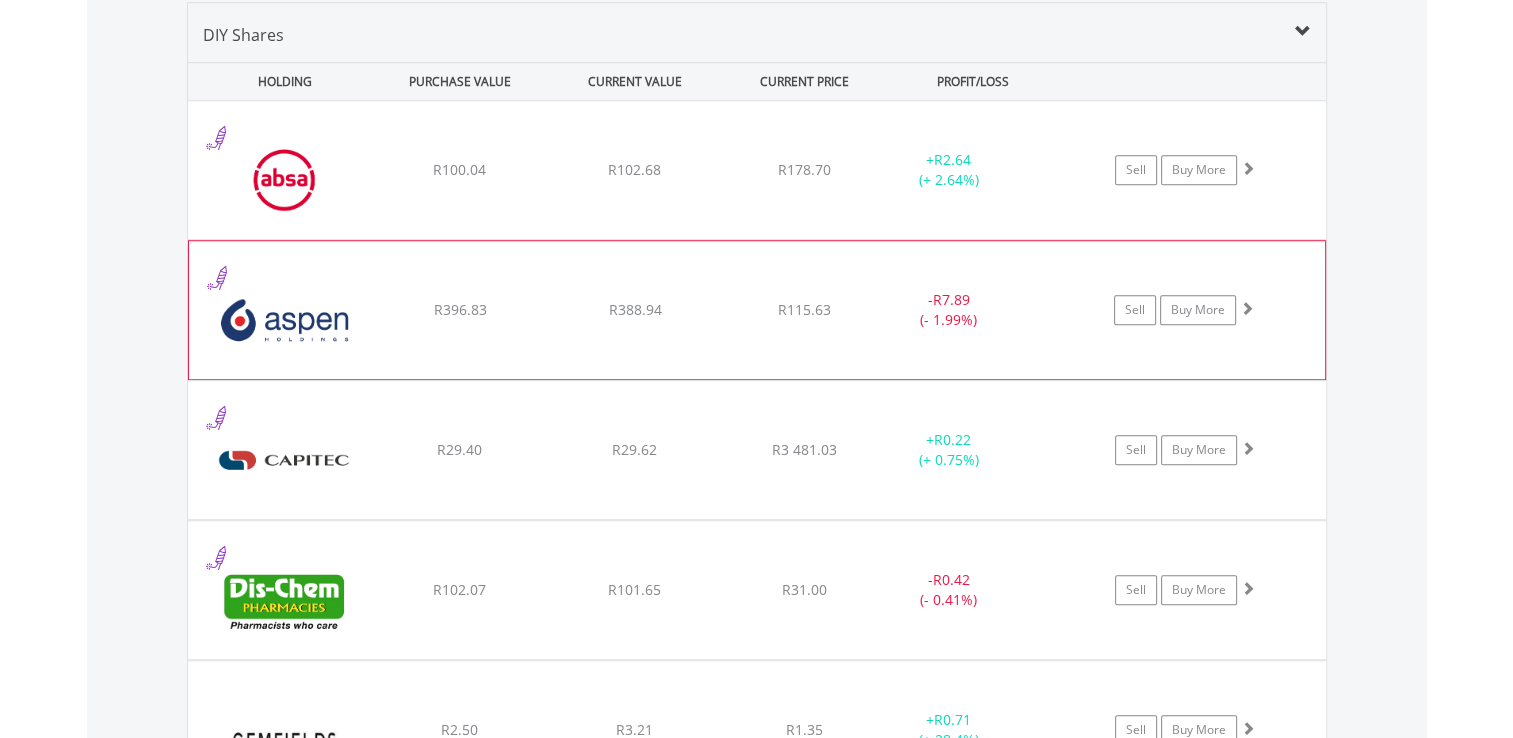 click at bounding box center (1247, 308) 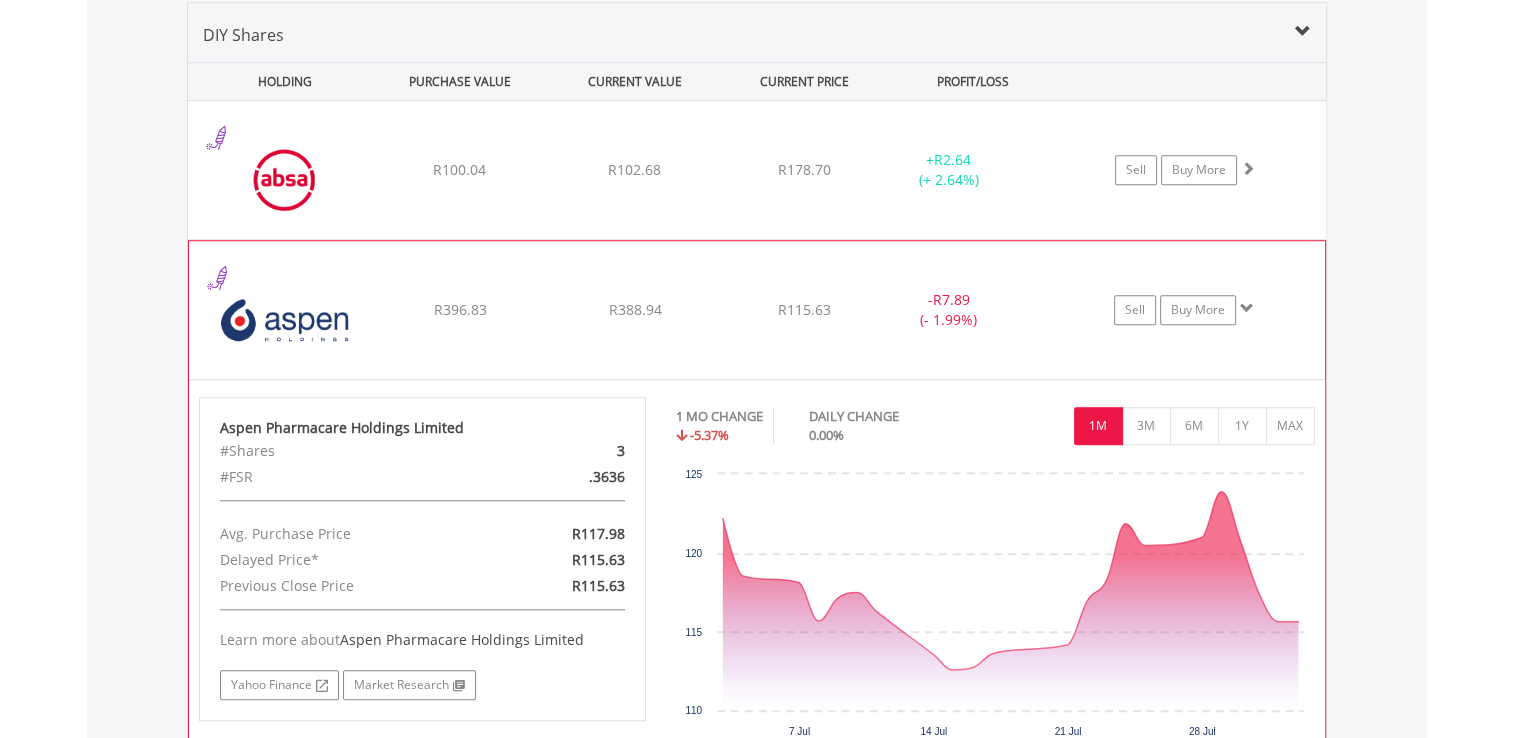 click at bounding box center (1247, 308) 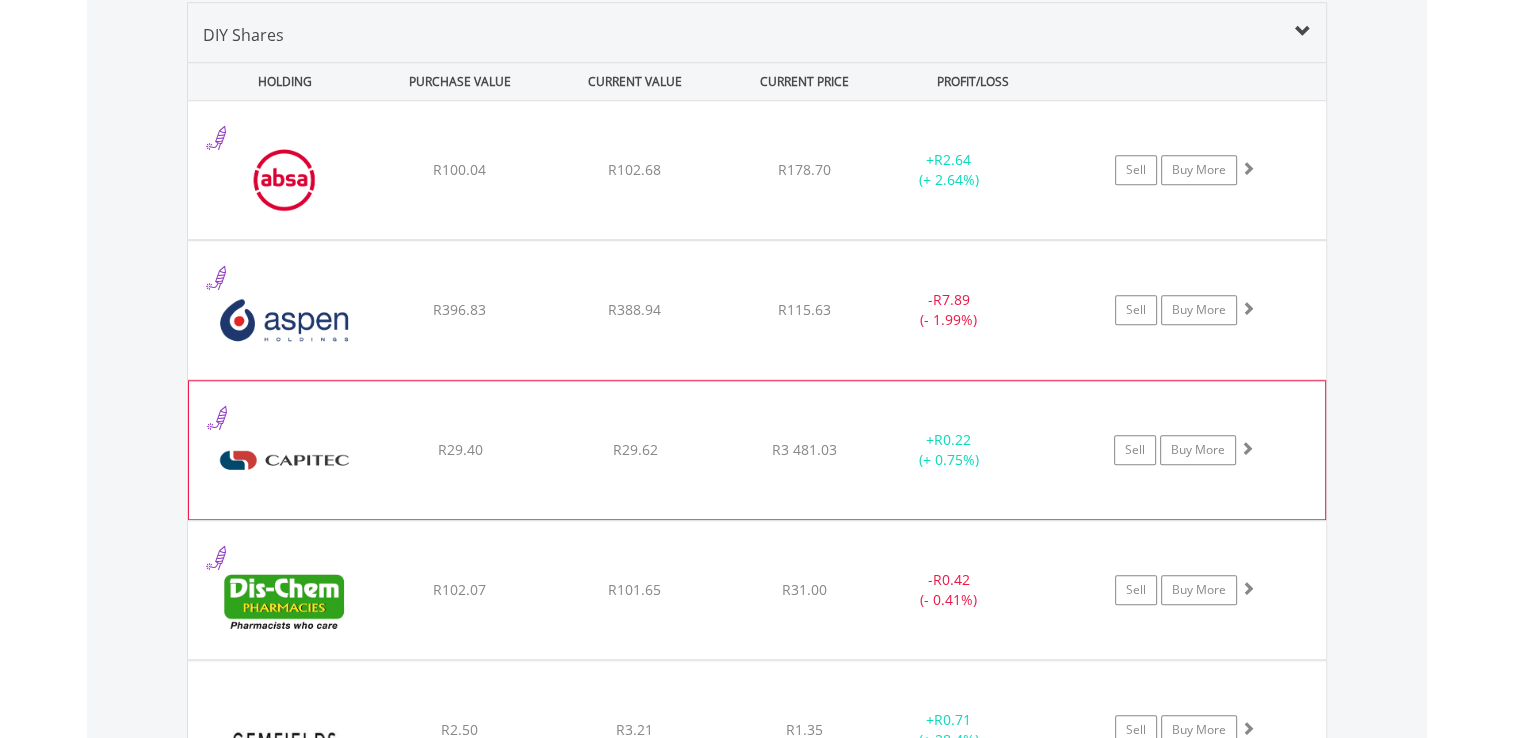 click at bounding box center (1247, 448) 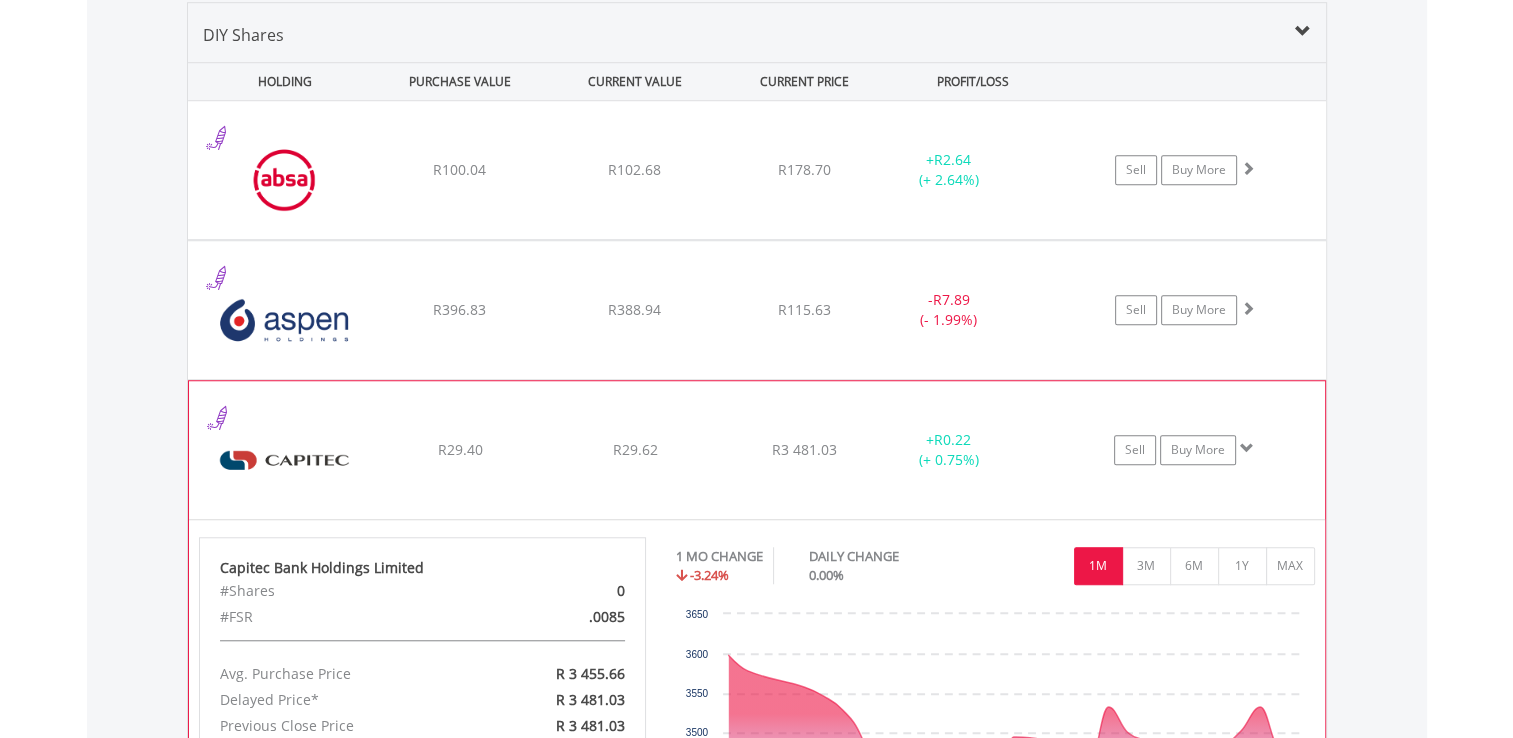 click at bounding box center [1247, 448] 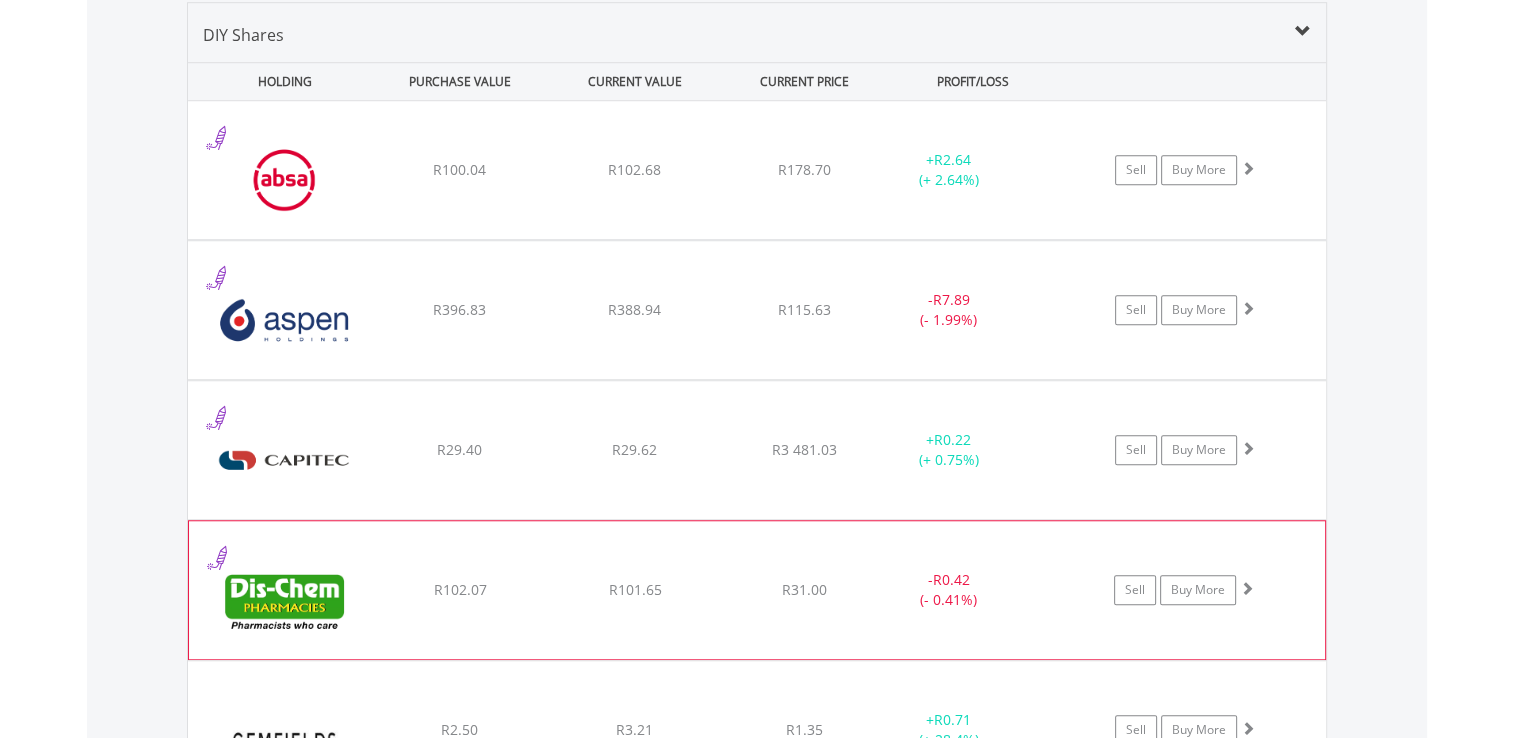 click at bounding box center [1247, 588] 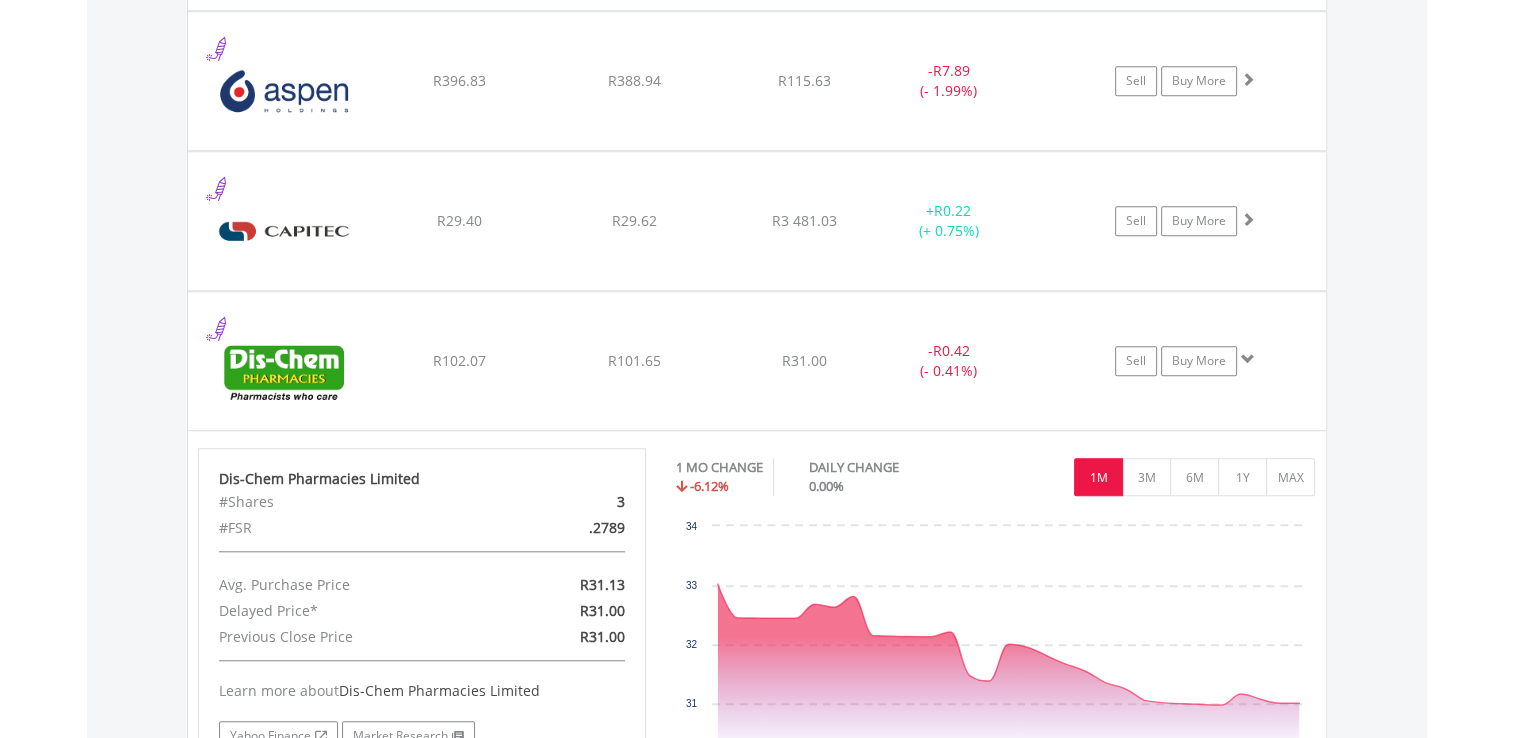 scroll, scrollTop: 1766, scrollLeft: 0, axis: vertical 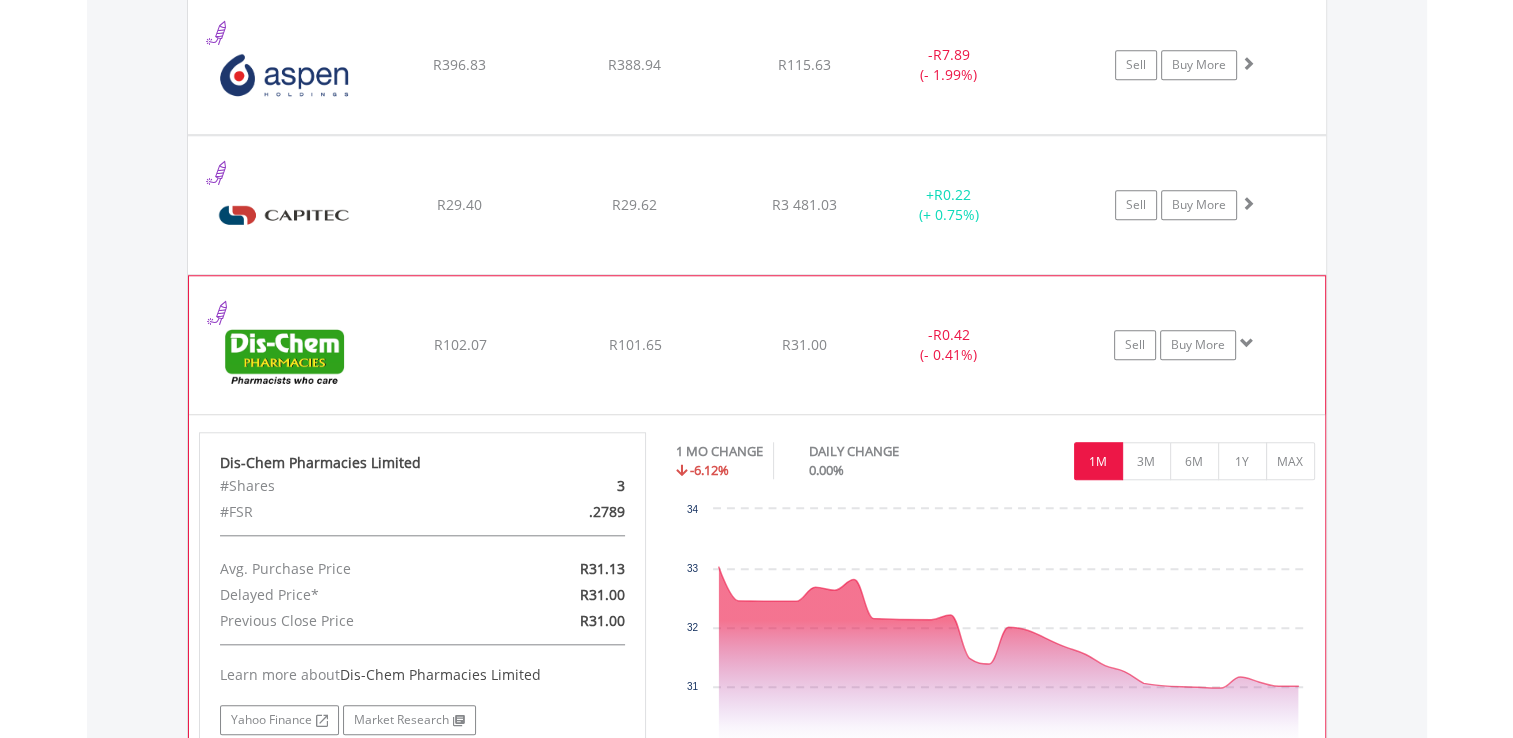 click on "Sell
Buy More" at bounding box center [1195, -75] 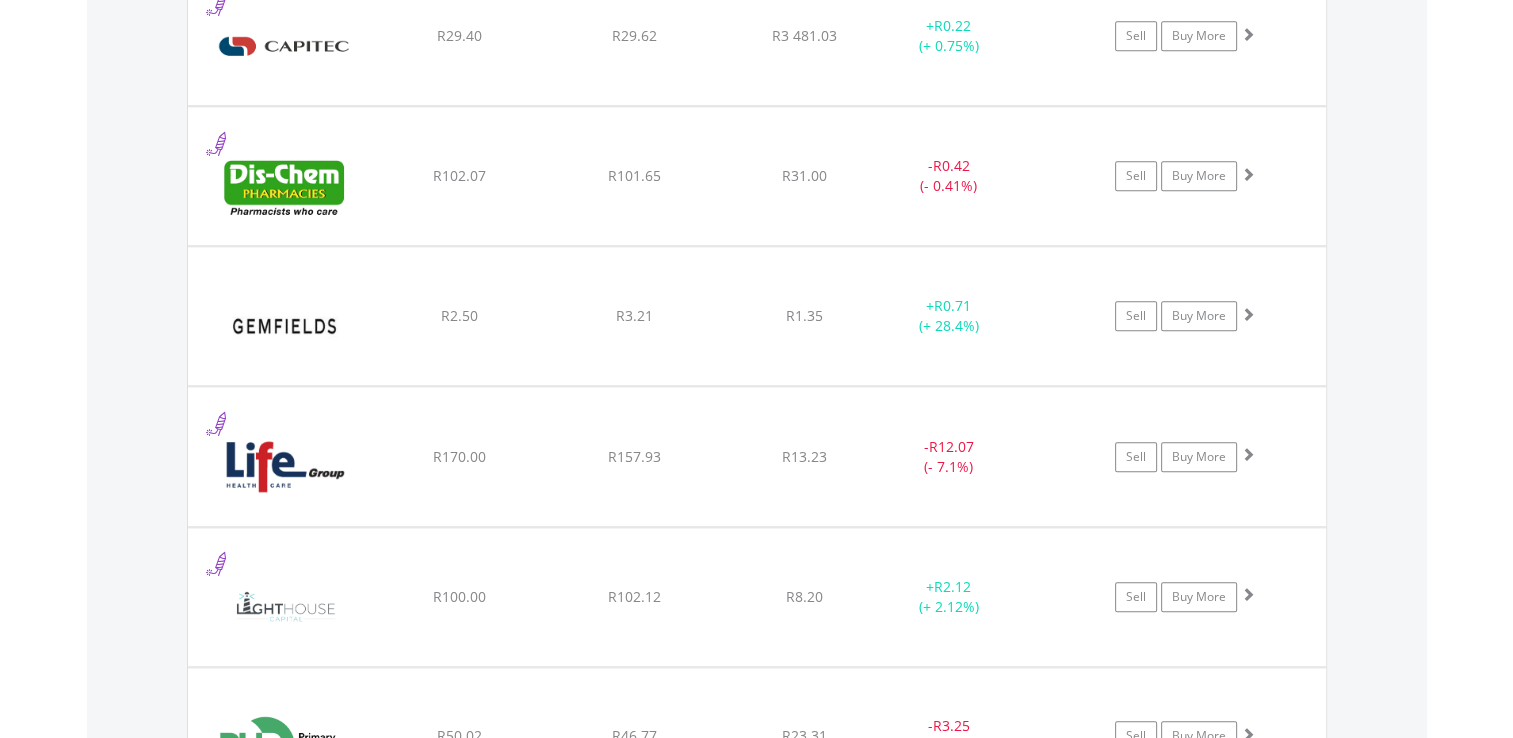scroll, scrollTop: 1940, scrollLeft: 0, axis: vertical 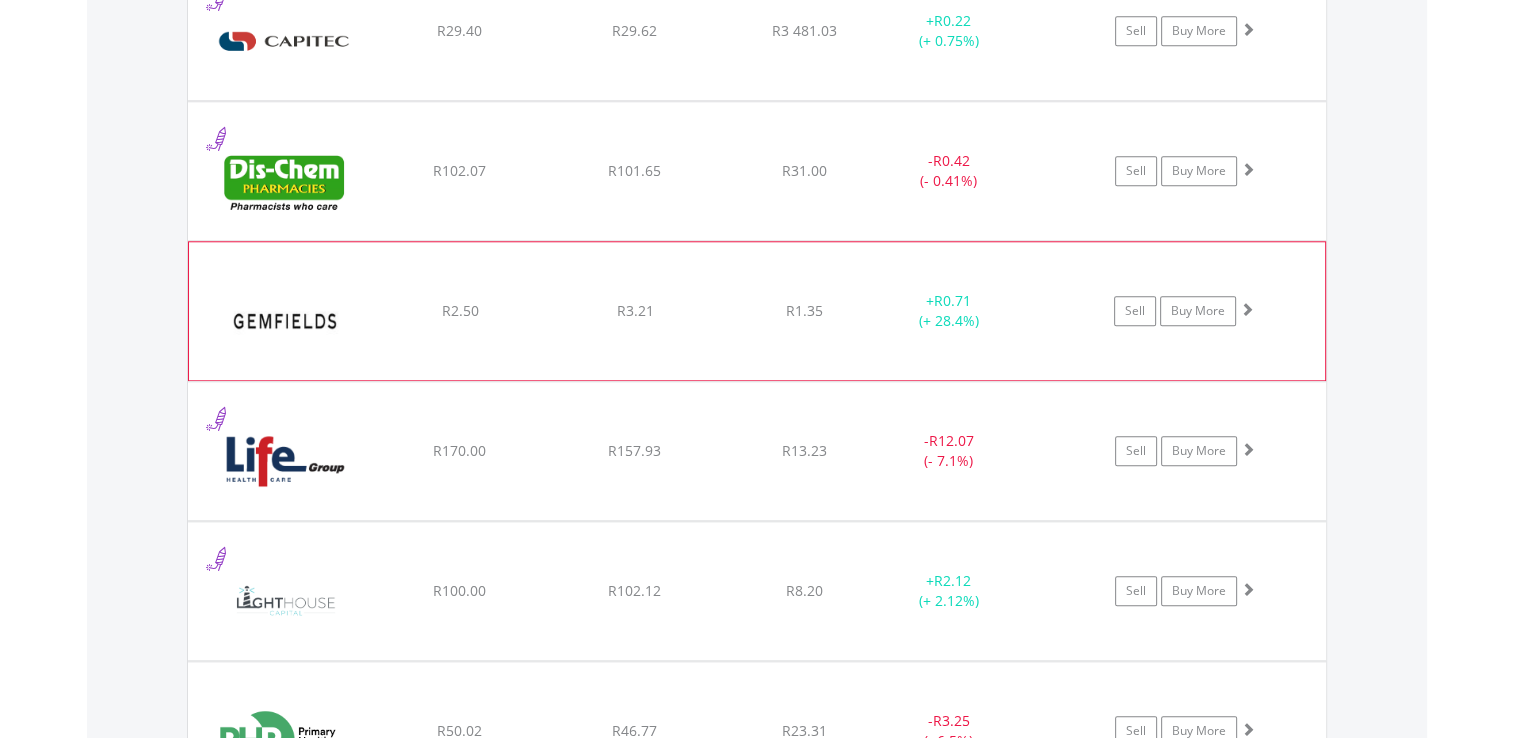 click at bounding box center (1247, 309) 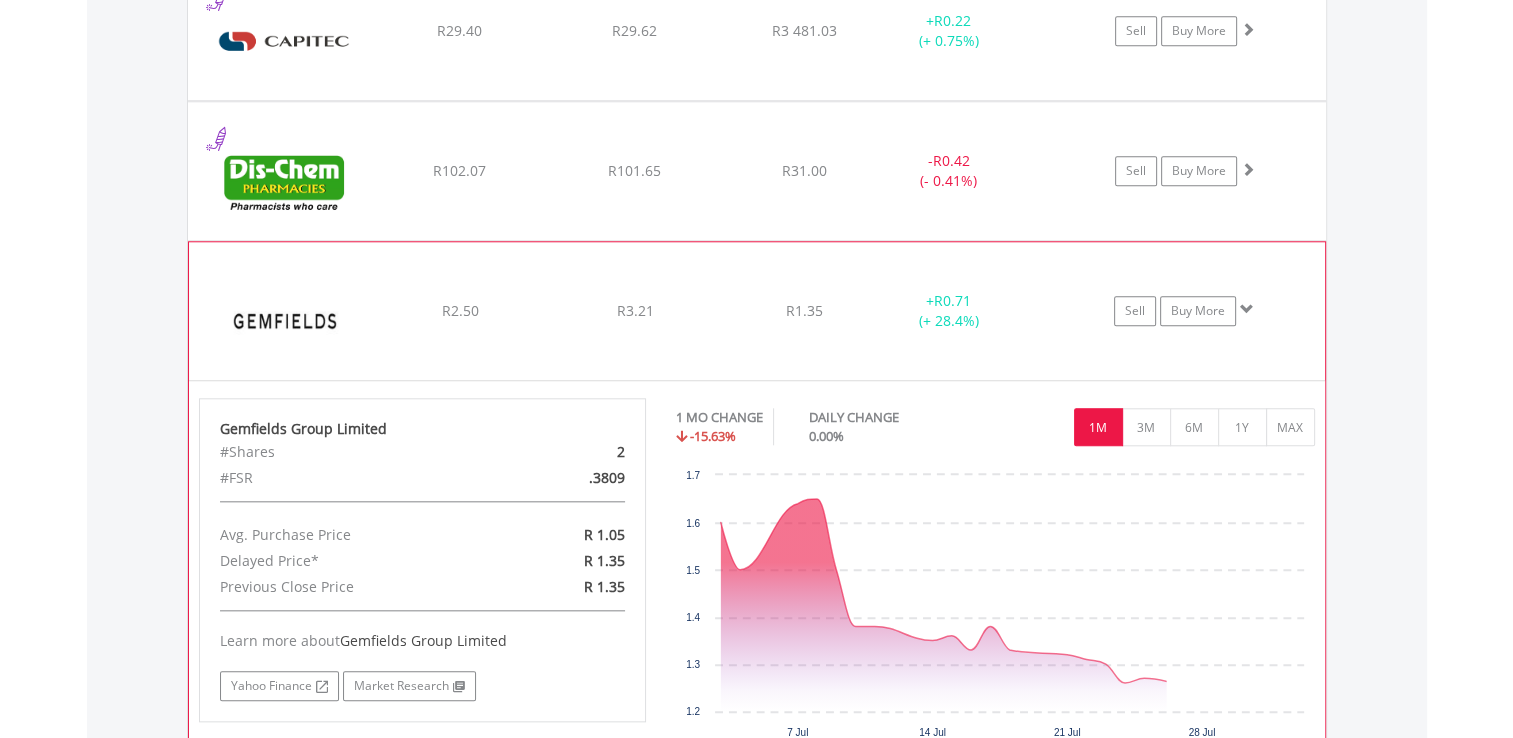 click at bounding box center [1247, 309] 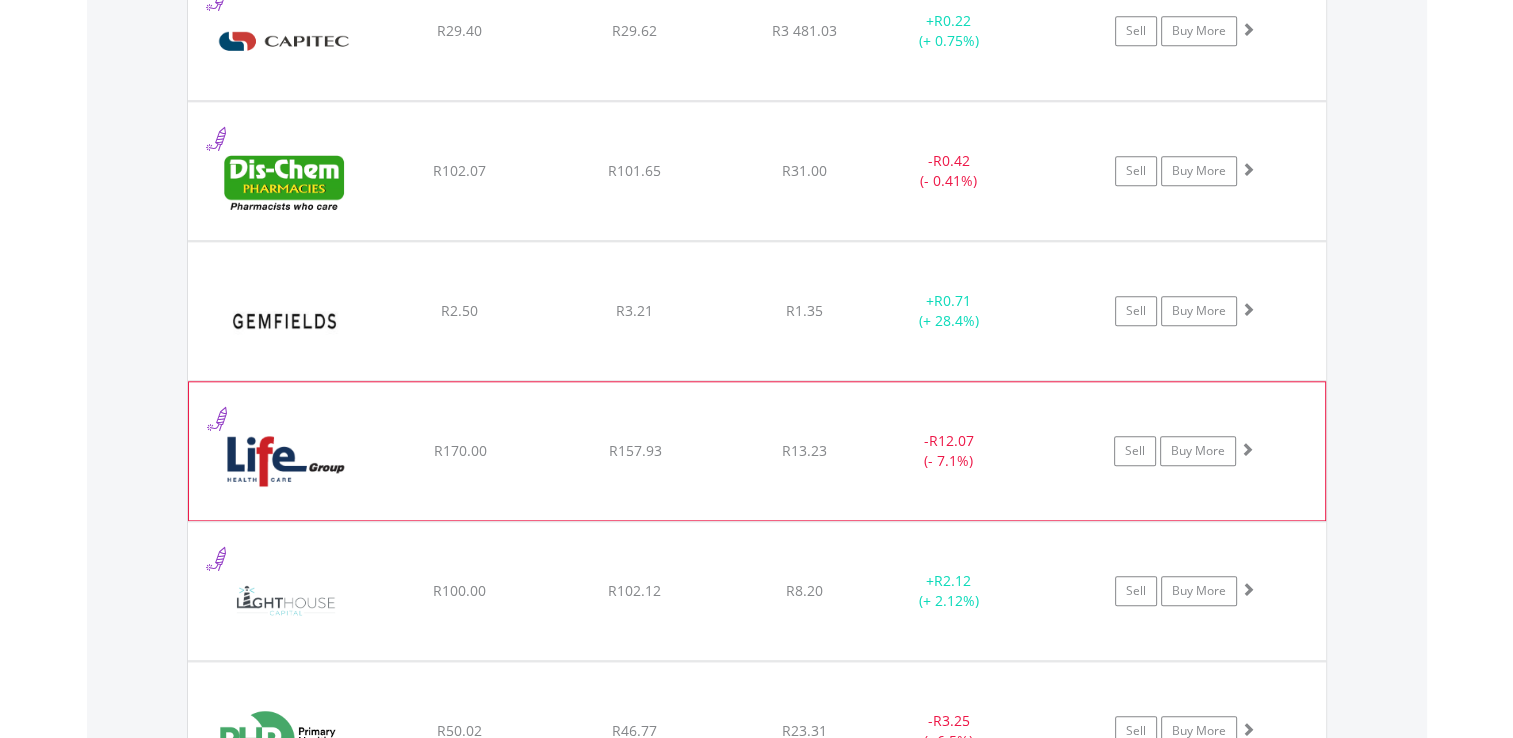 click at bounding box center (1248, -250) 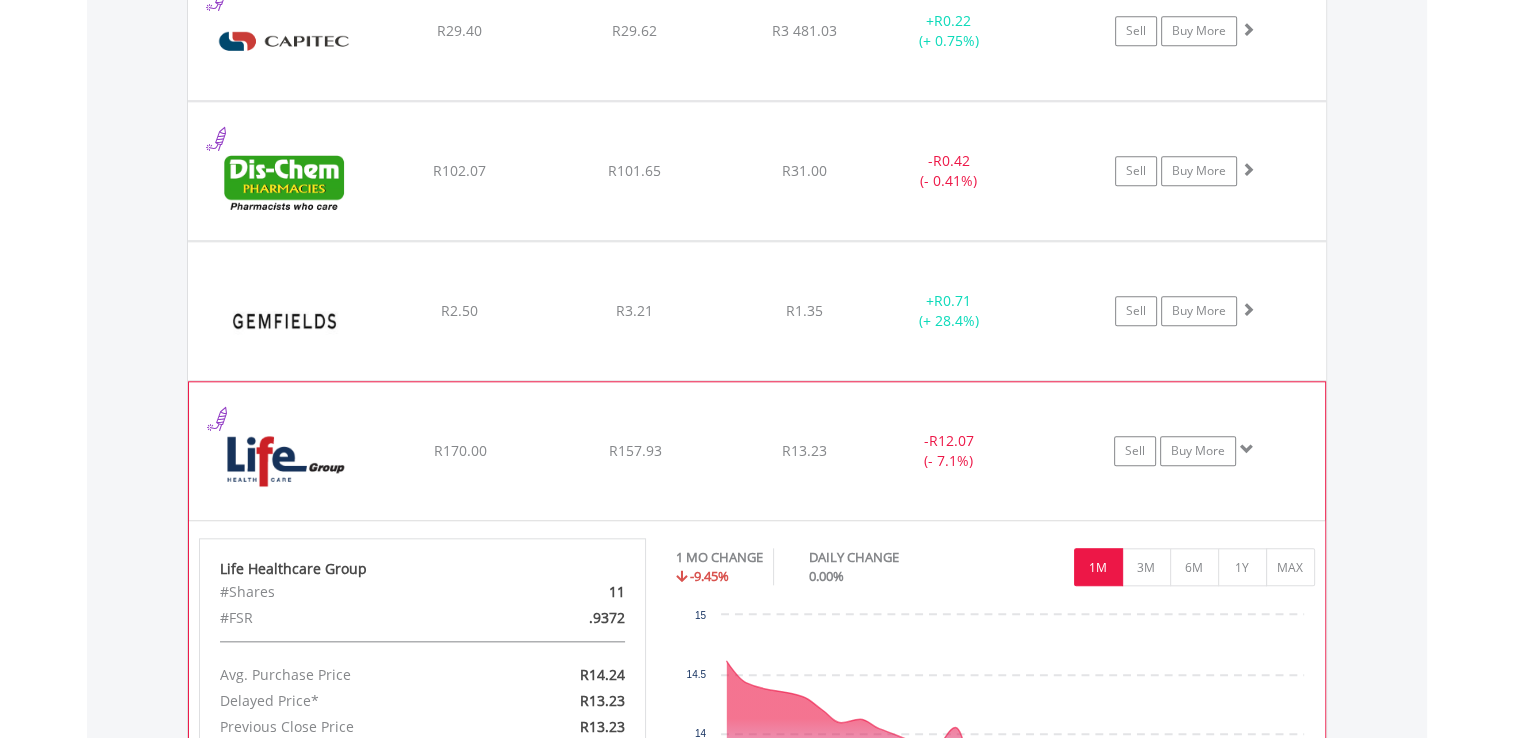 click at bounding box center (1248, -250) 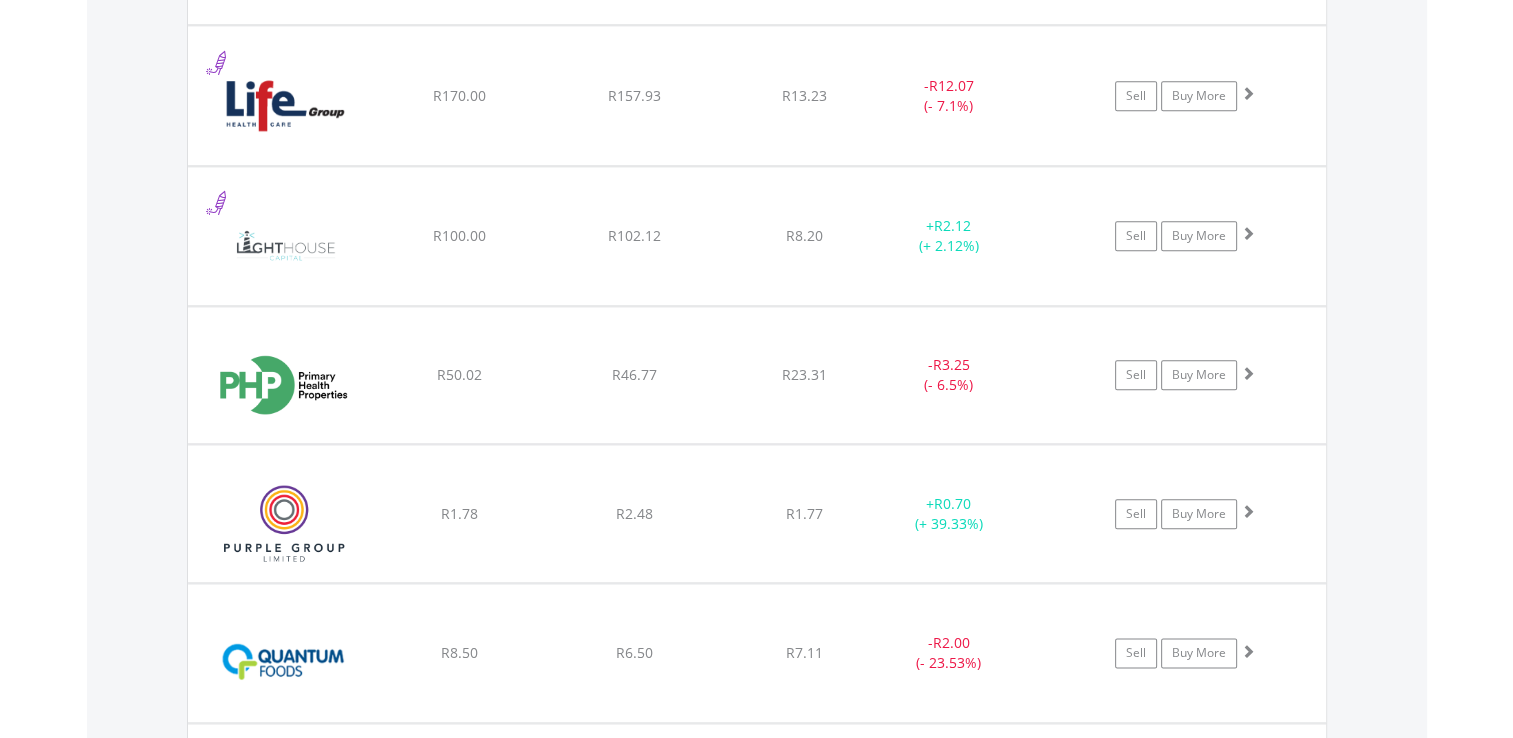 scroll, scrollTop: 2300, scrollLeft: 0, axis: vertical 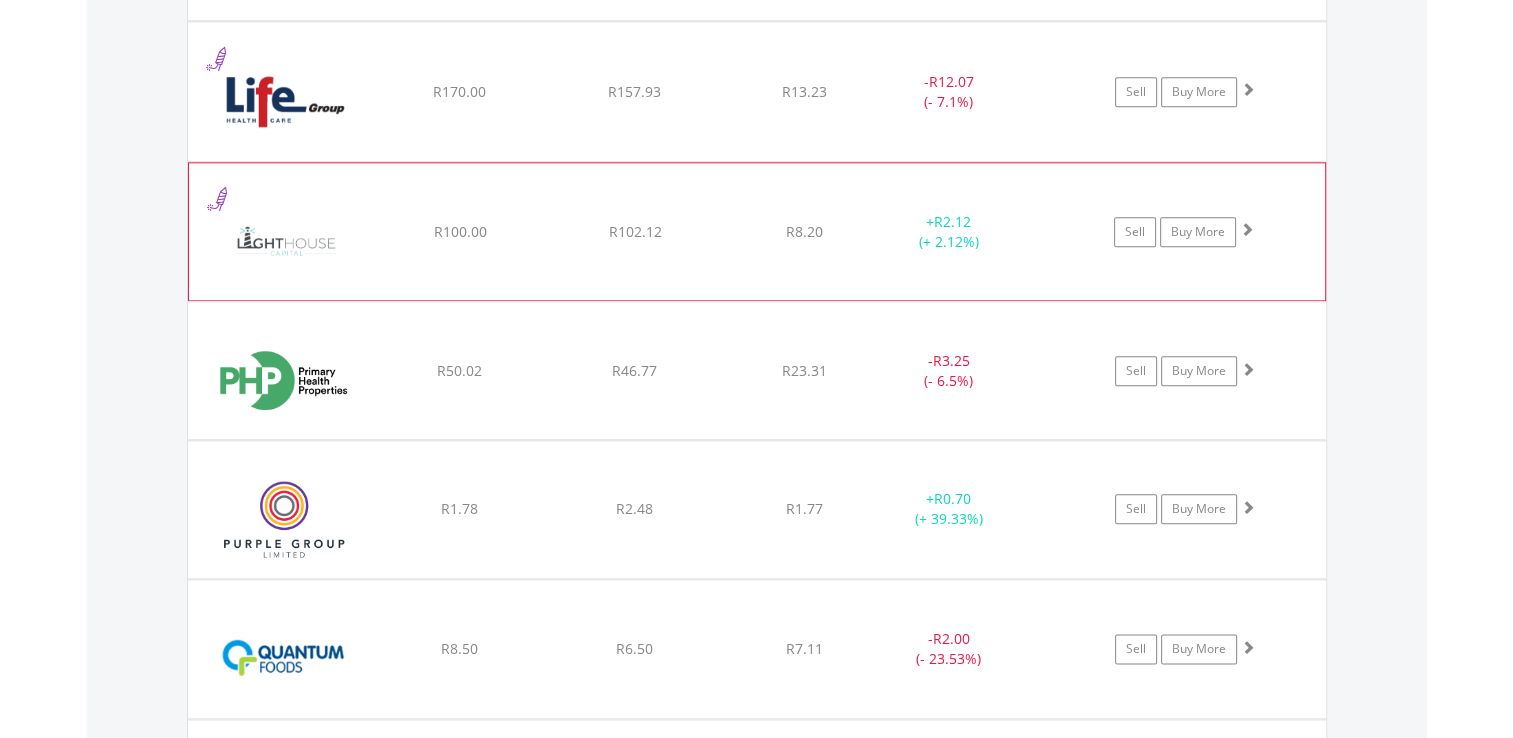 click at bounding box center [1247, 229] 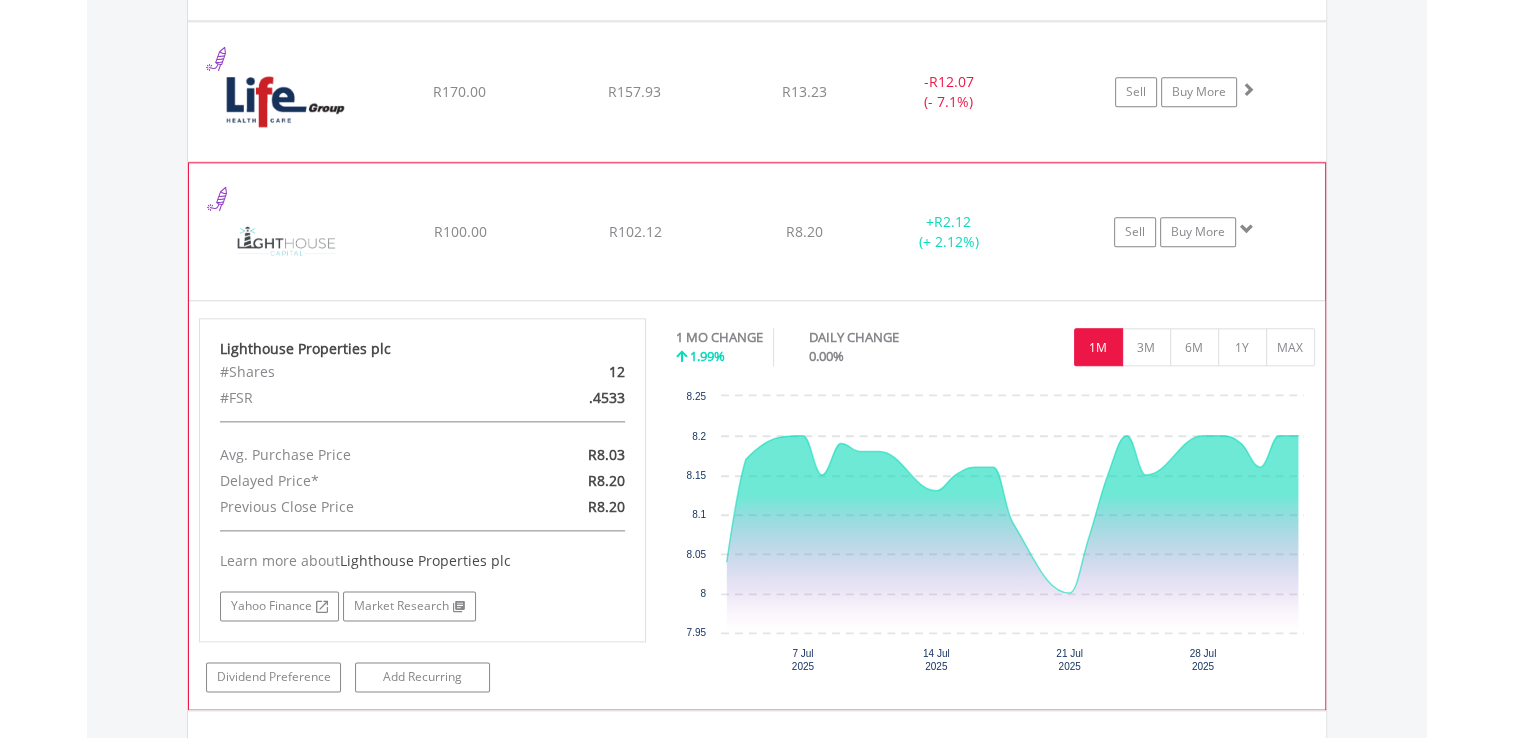click at bounding box center (1247, 229) 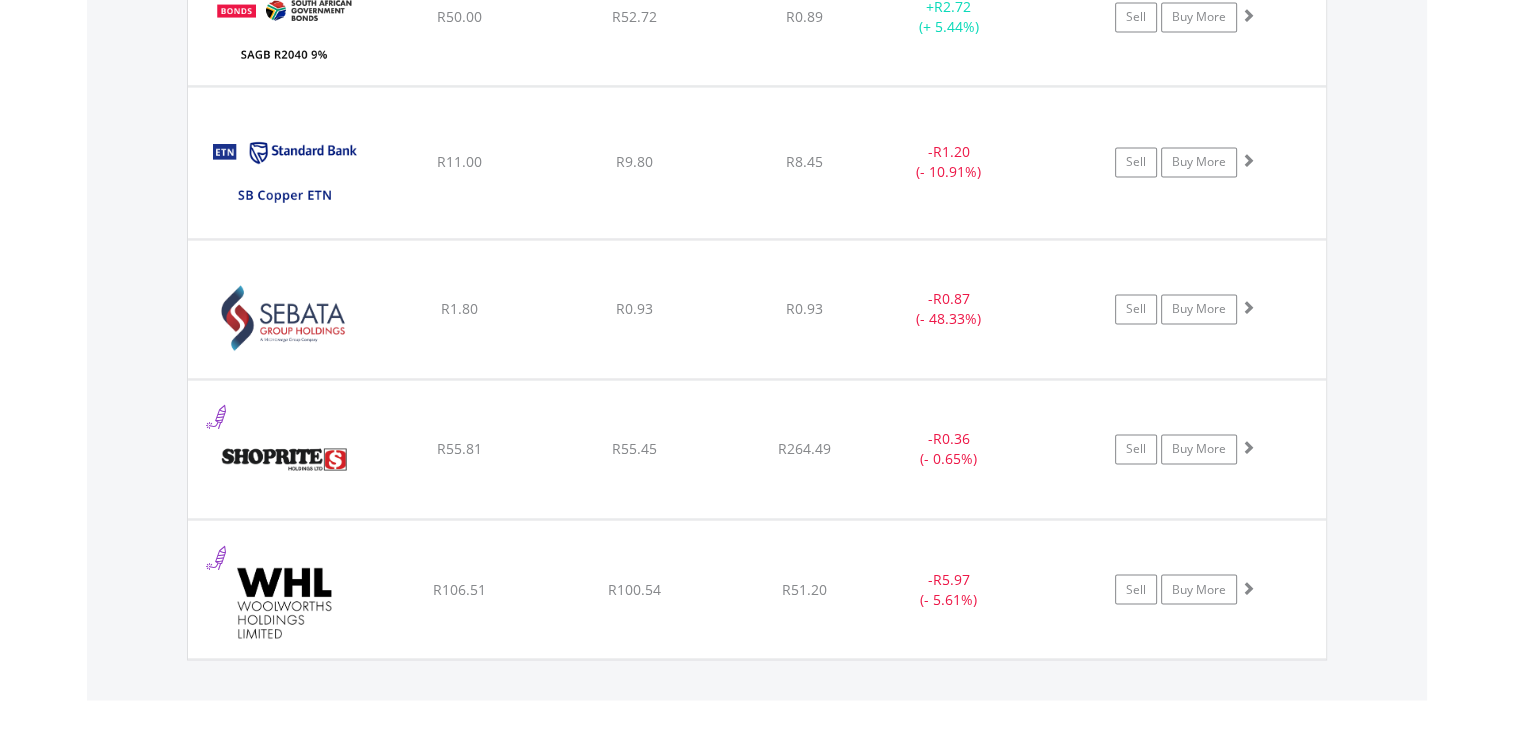 scroll, scrollTop: 3234, scrollLeft: 0, axis: vertical 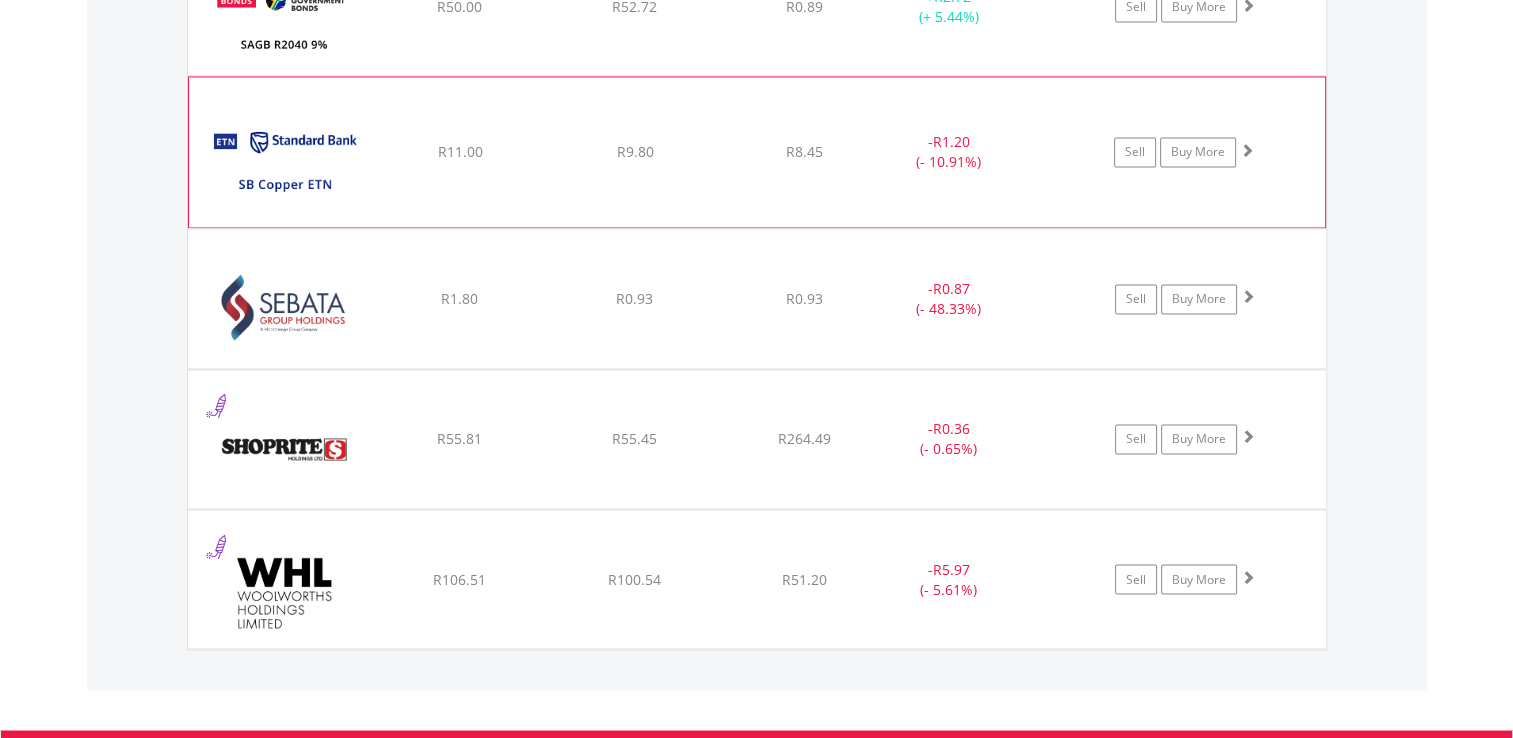 click at bounding box center [1247, 150] 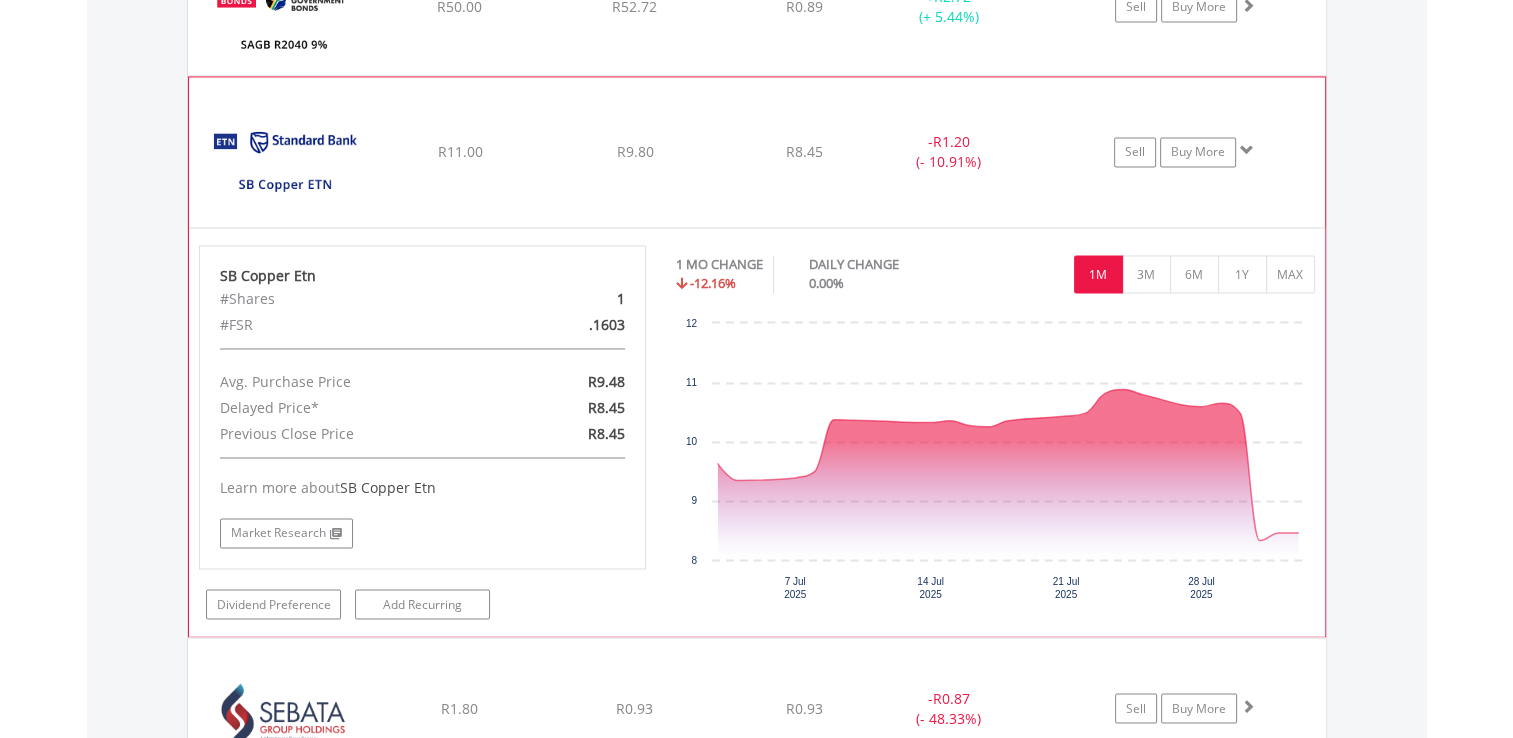 click at bounding box center [1247, 150] 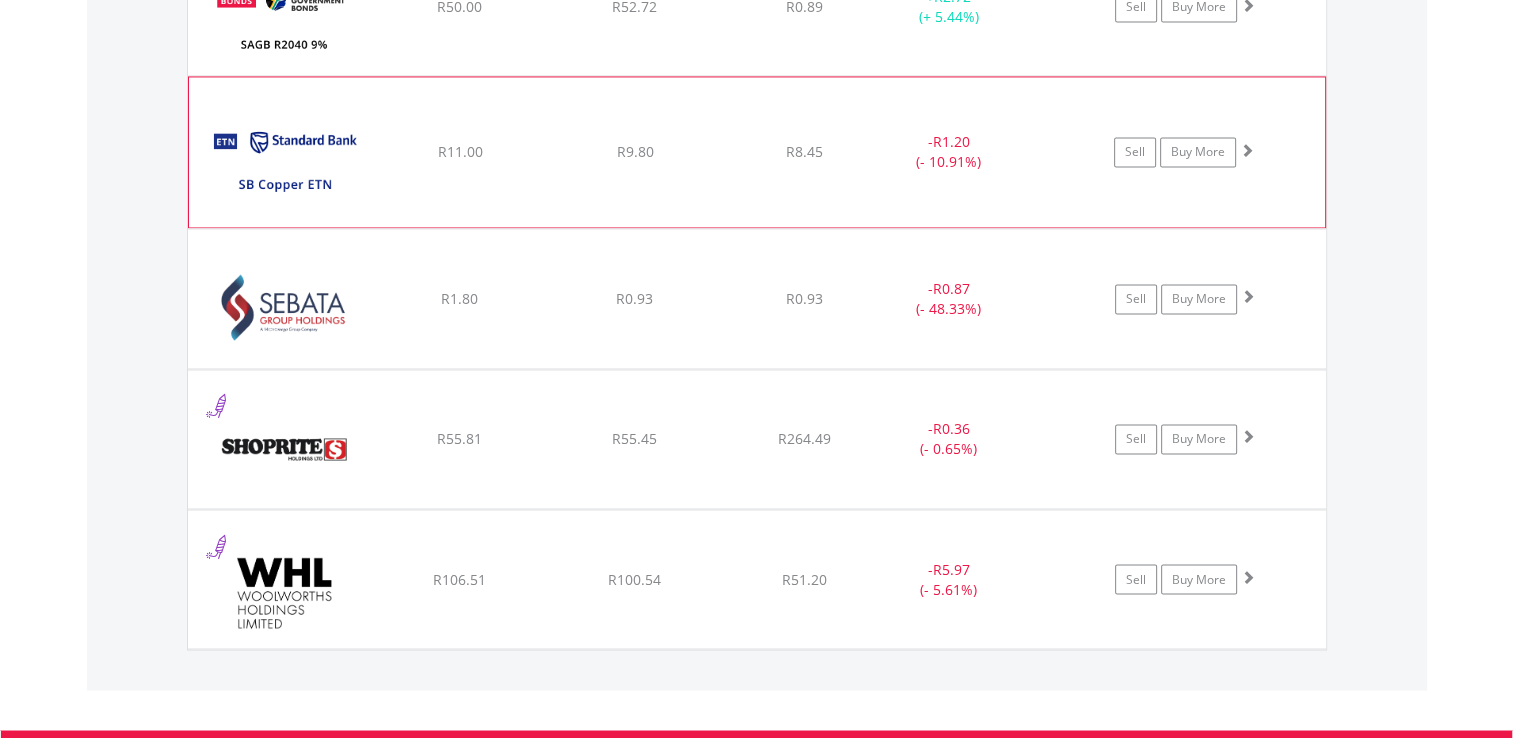 click at bounding box center (1247, 150) 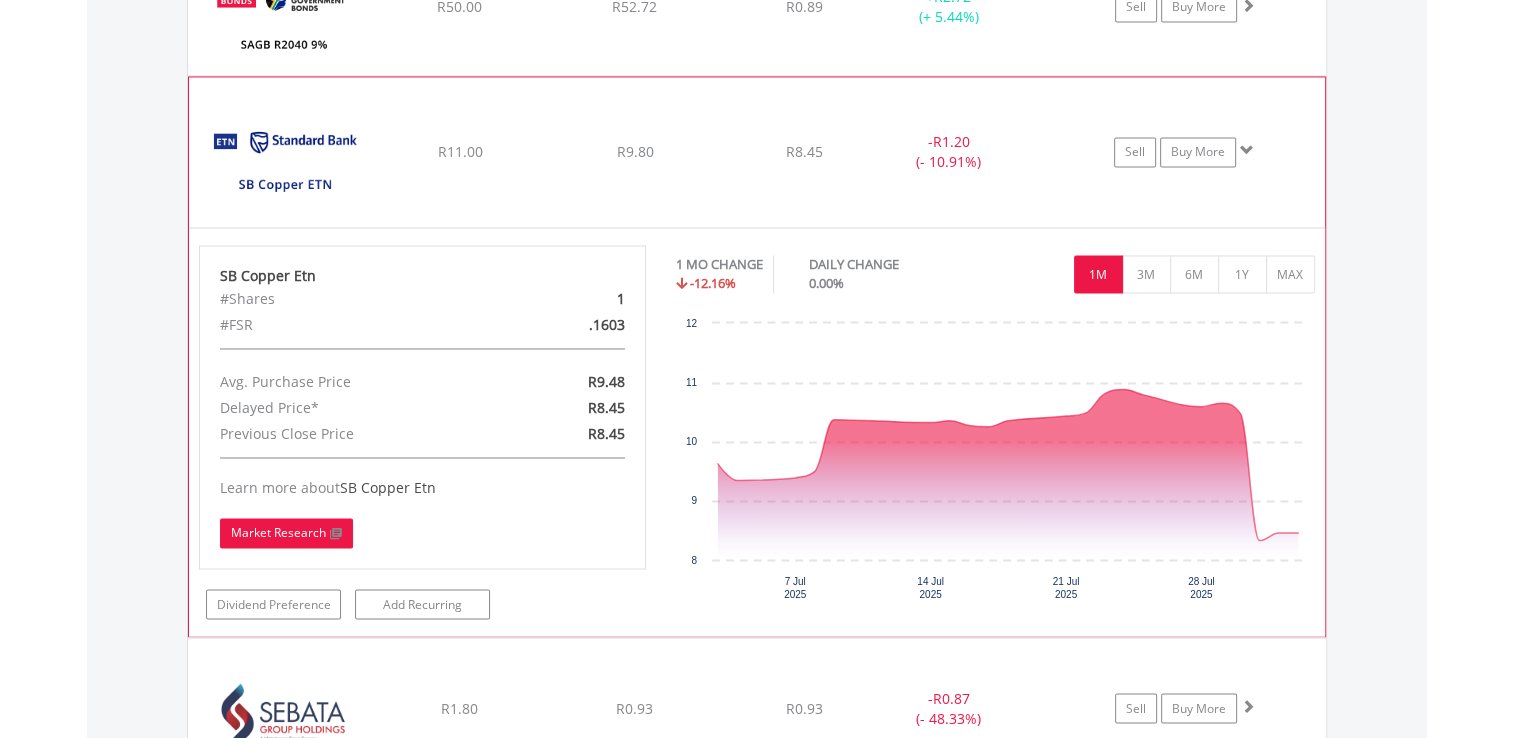 click on "Market Research" at bounding box center (286, 533) 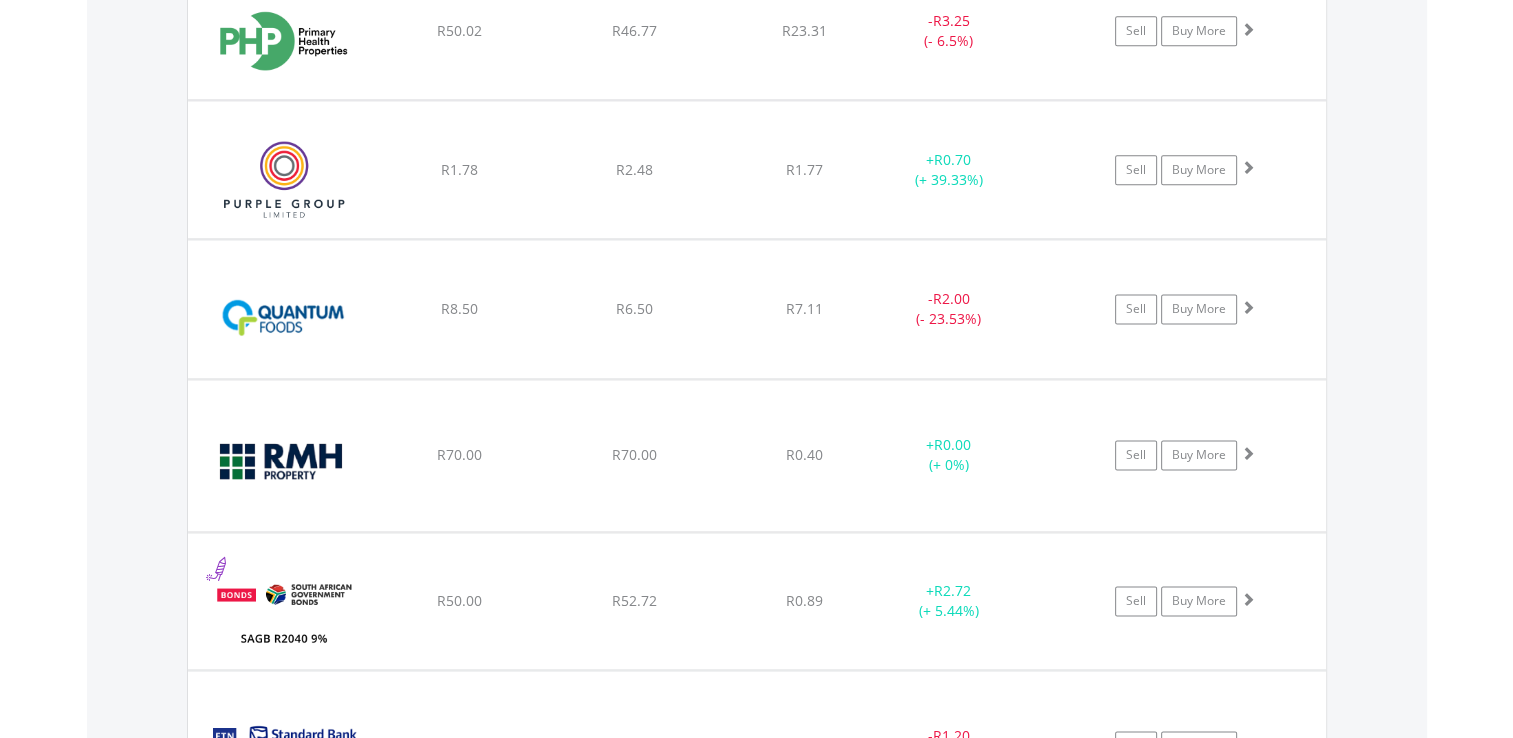scroll, scrollTop: 2544, scrollLeft: 0, axis: vertical 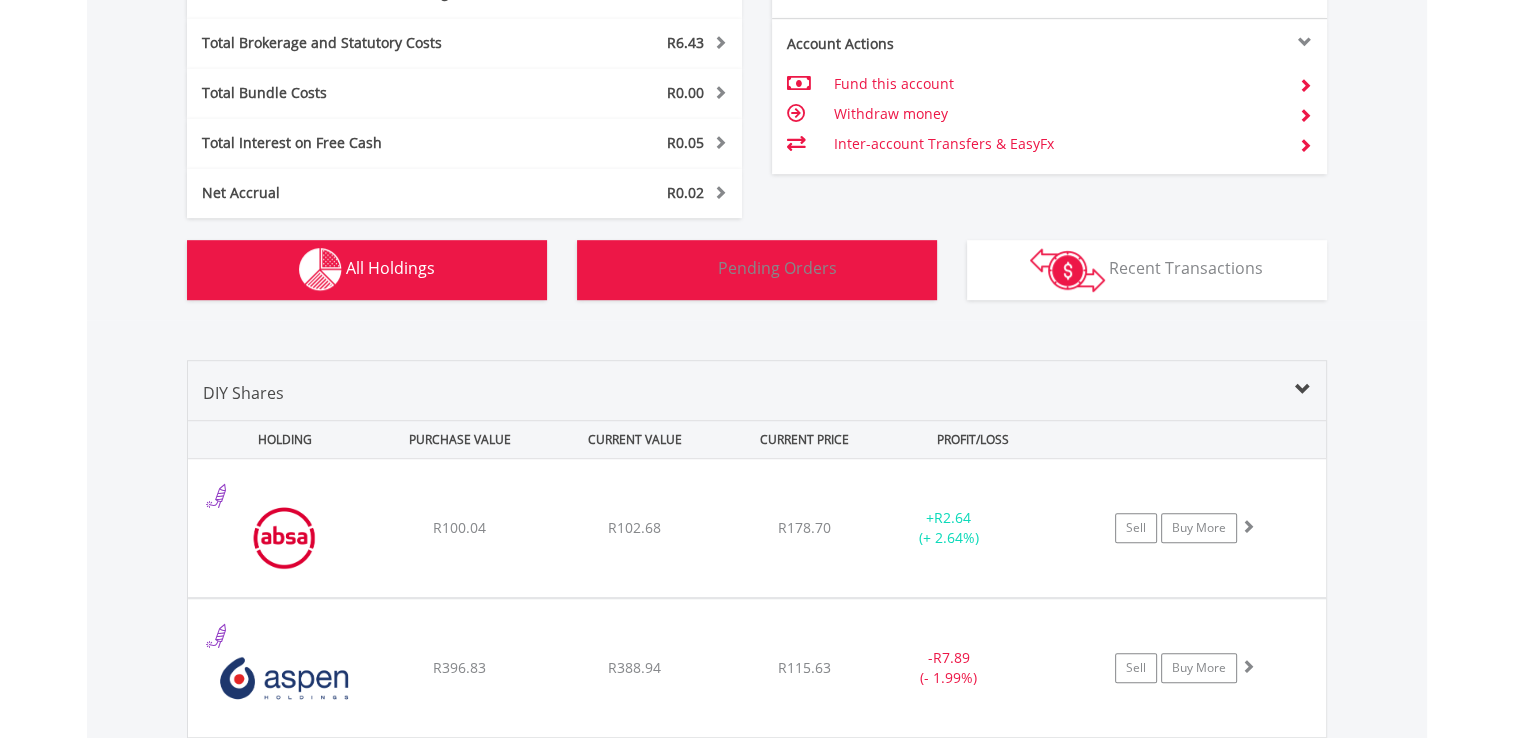 click on "Pending Orders
Pending Orders" at bounding box center [757, 270] 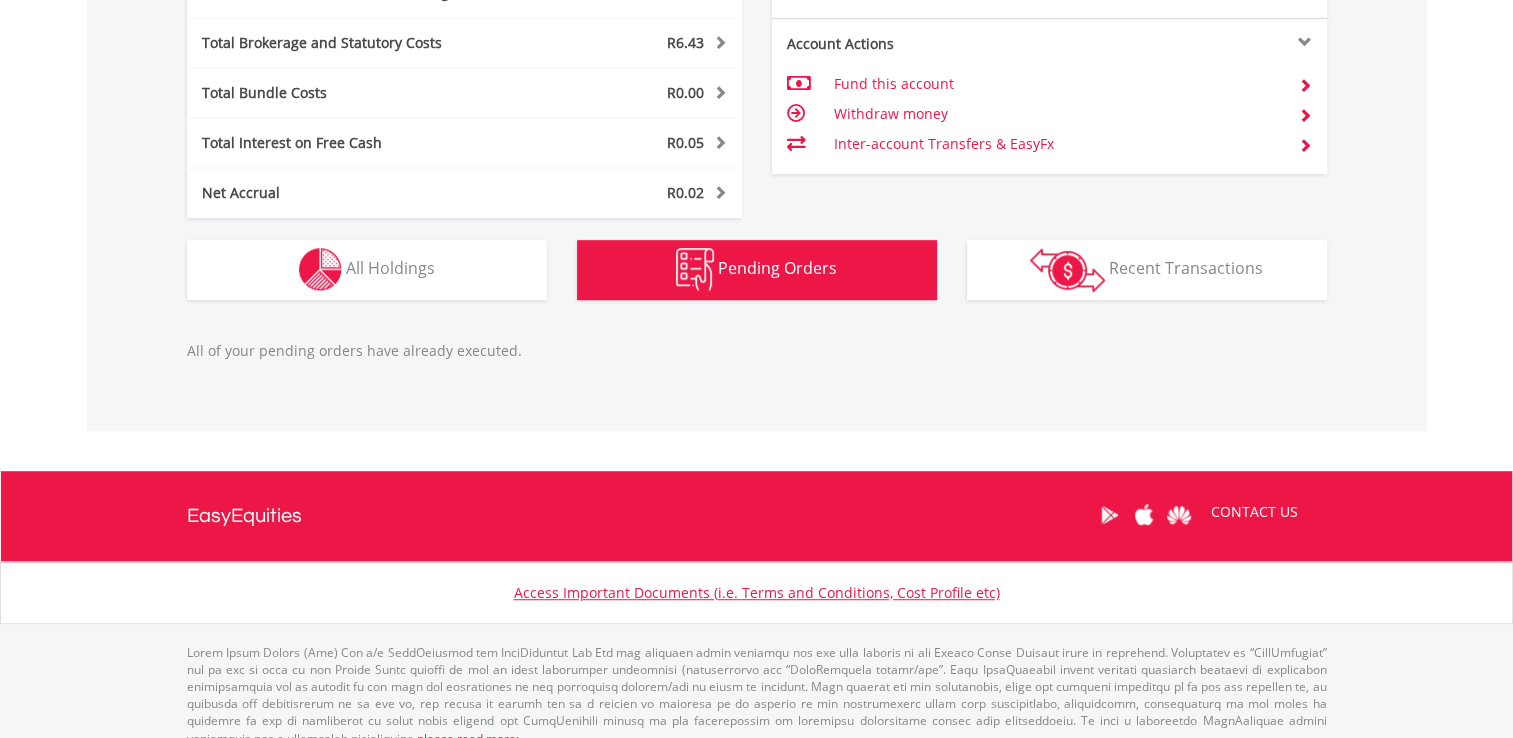 scroll, scrollTop: 1182, scrollLeft: 0, axis: vertical 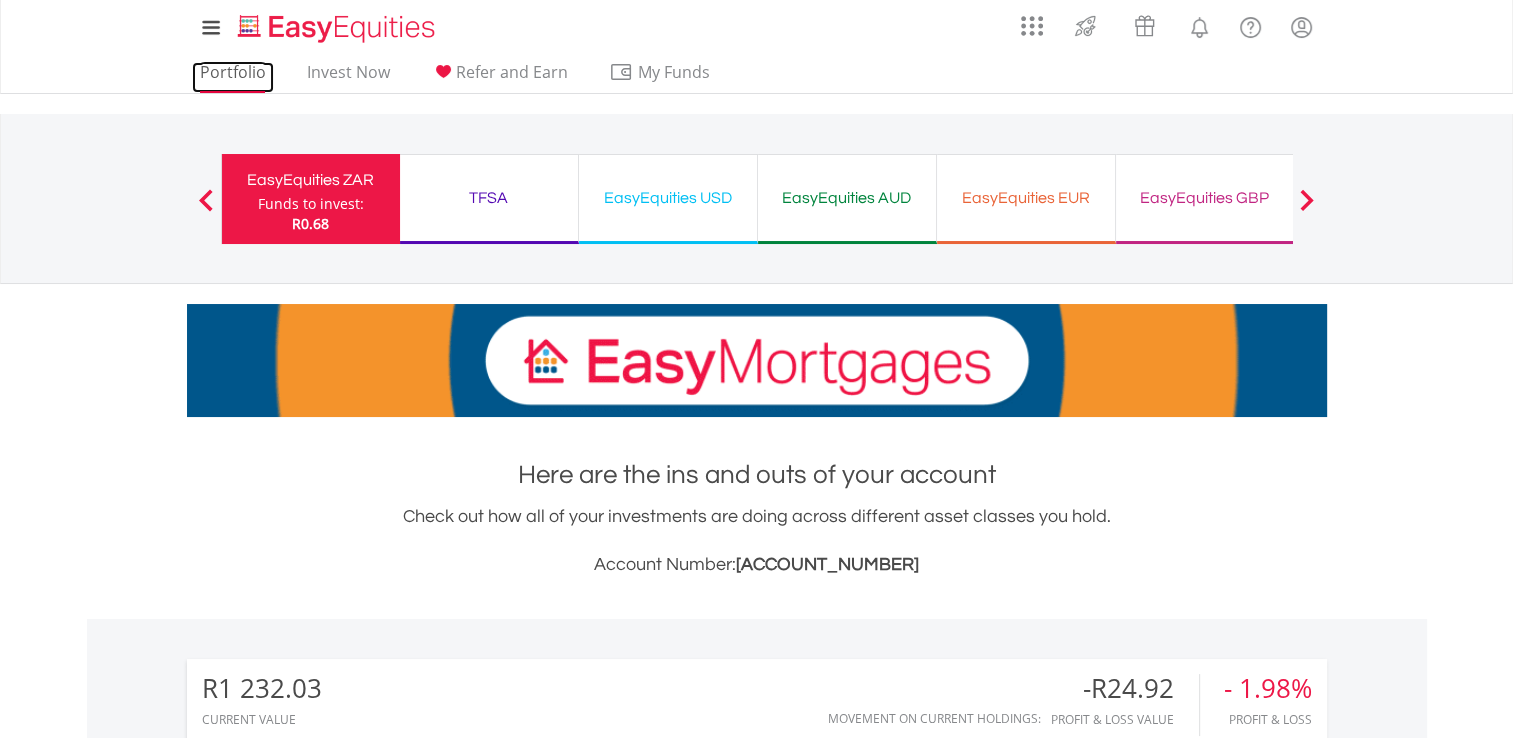 click on "Portfolio" at bounding box center (233, 77) 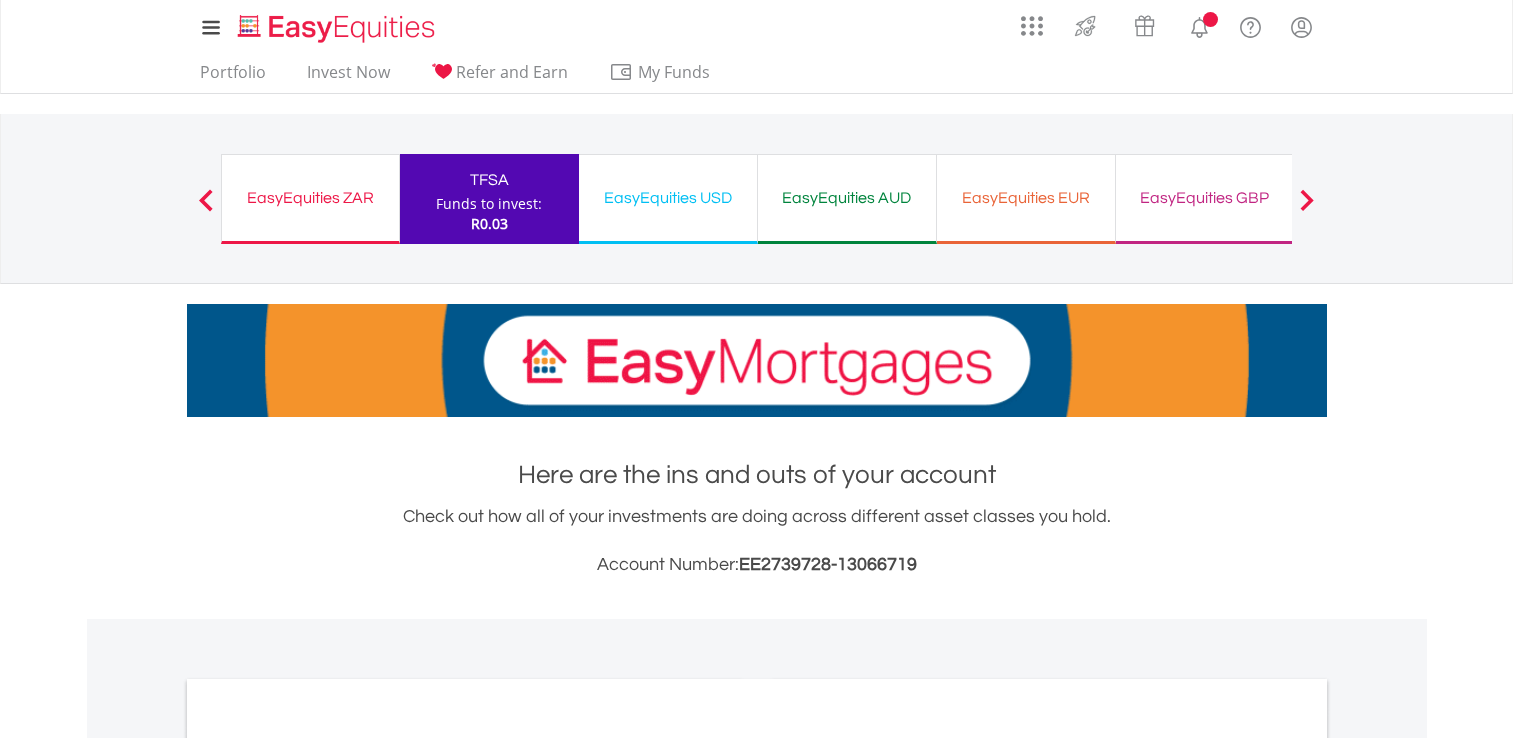 scroll, scrollTop: 0, scrollLeft: 0, axis: both 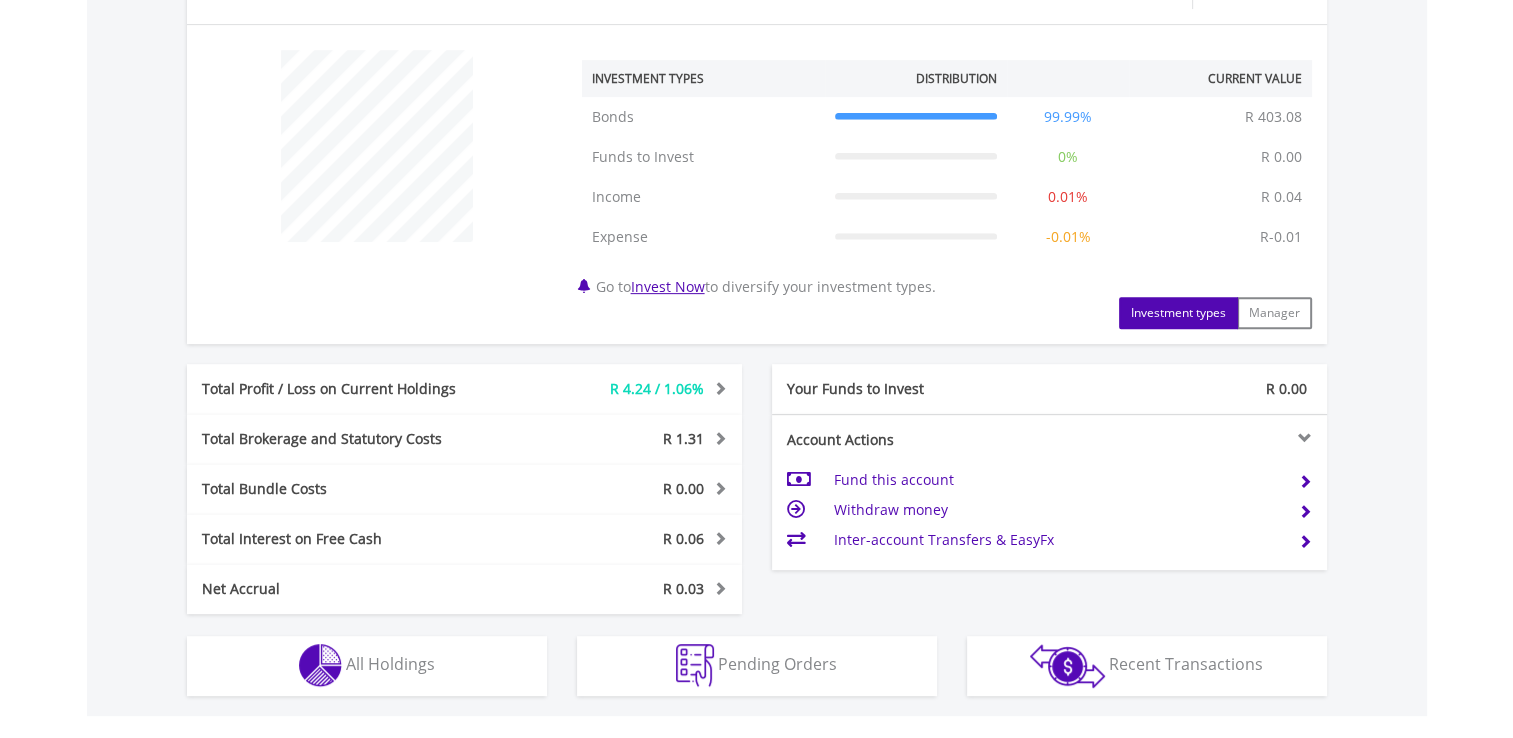 drag, startPoint x: 1485, startPoint y: 550, endPoint x: 1519, endPoint y: 505, distance: 56.400356 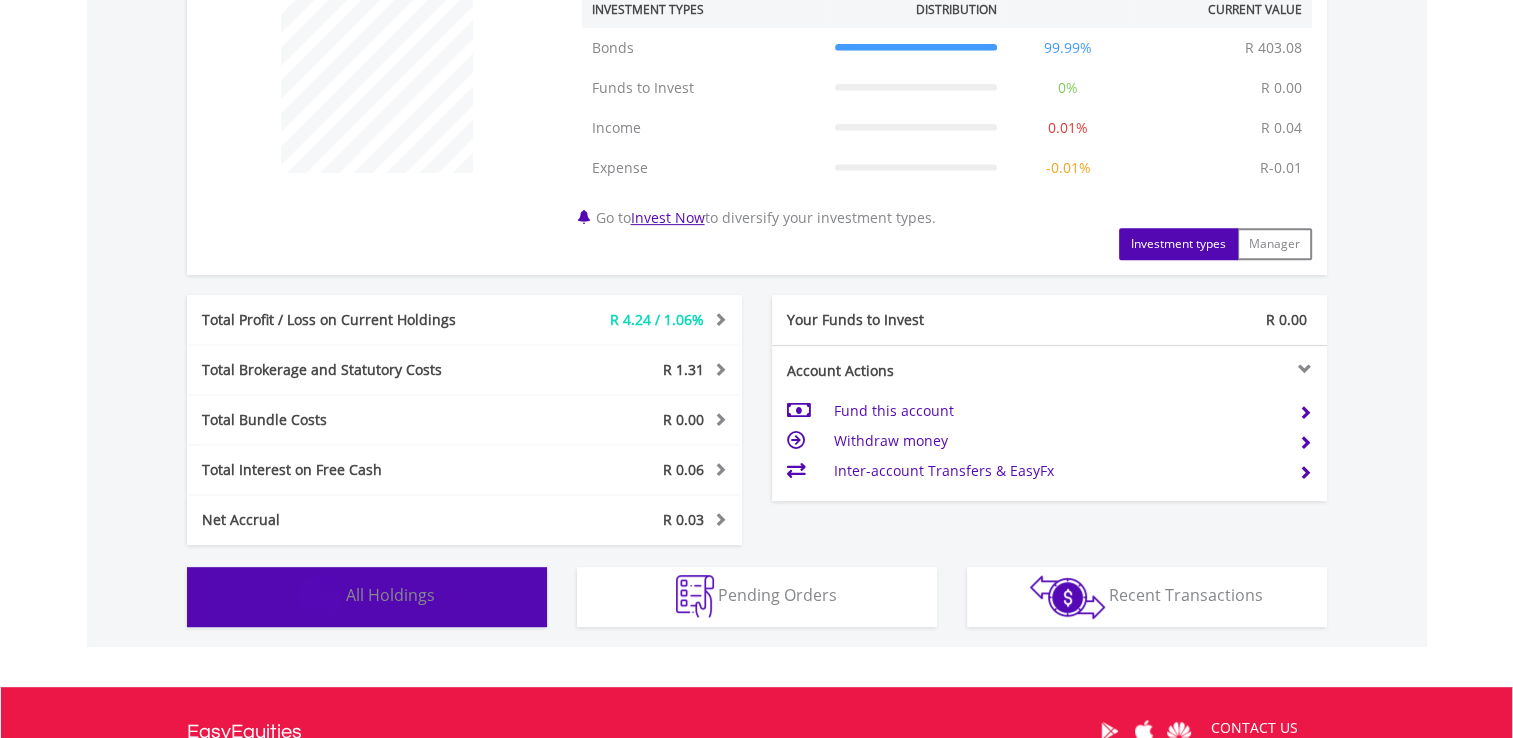 click on "Holdings
All Holdings" at bounding box center (367, 597) 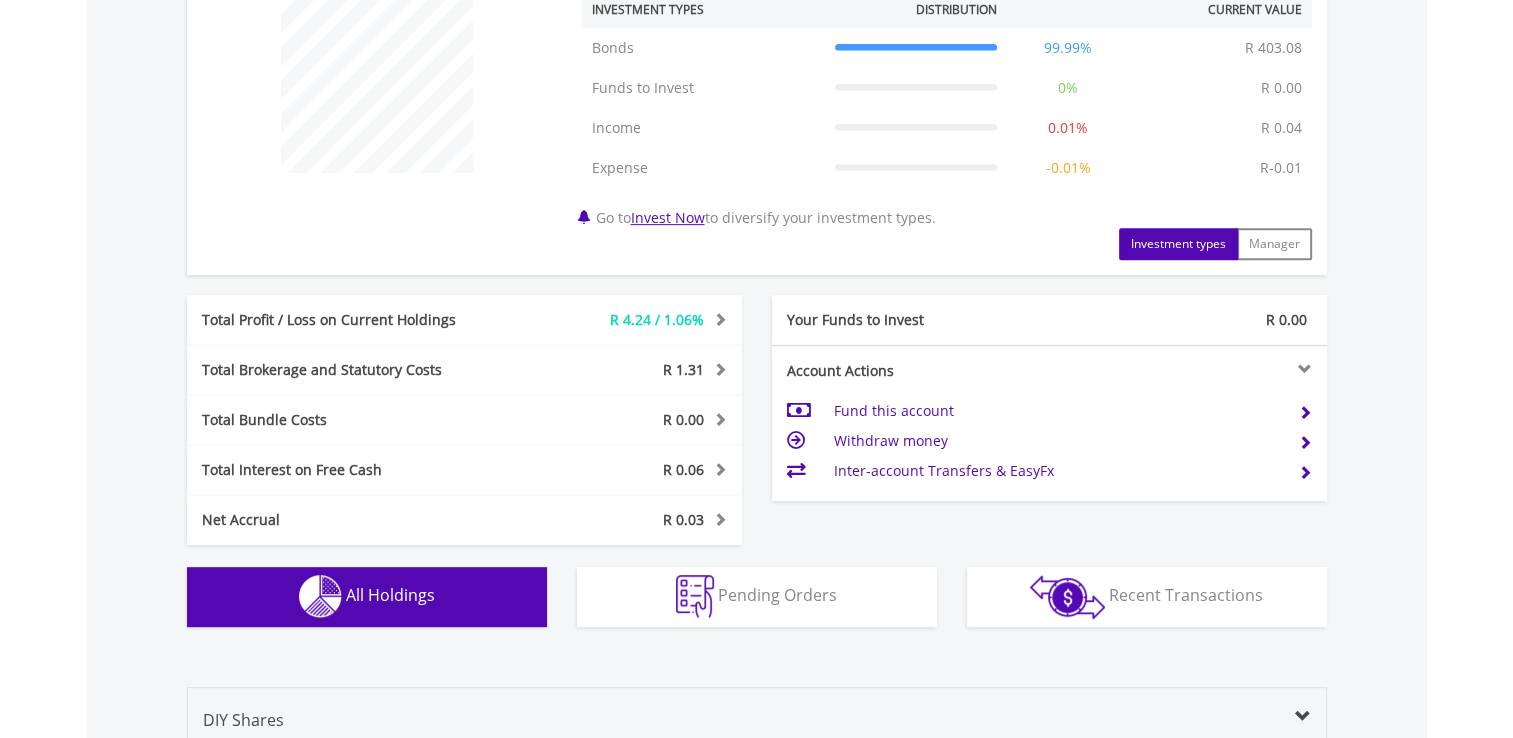 scroll, scrollTop: 1417, scrollLeft: 0, axis: vertical 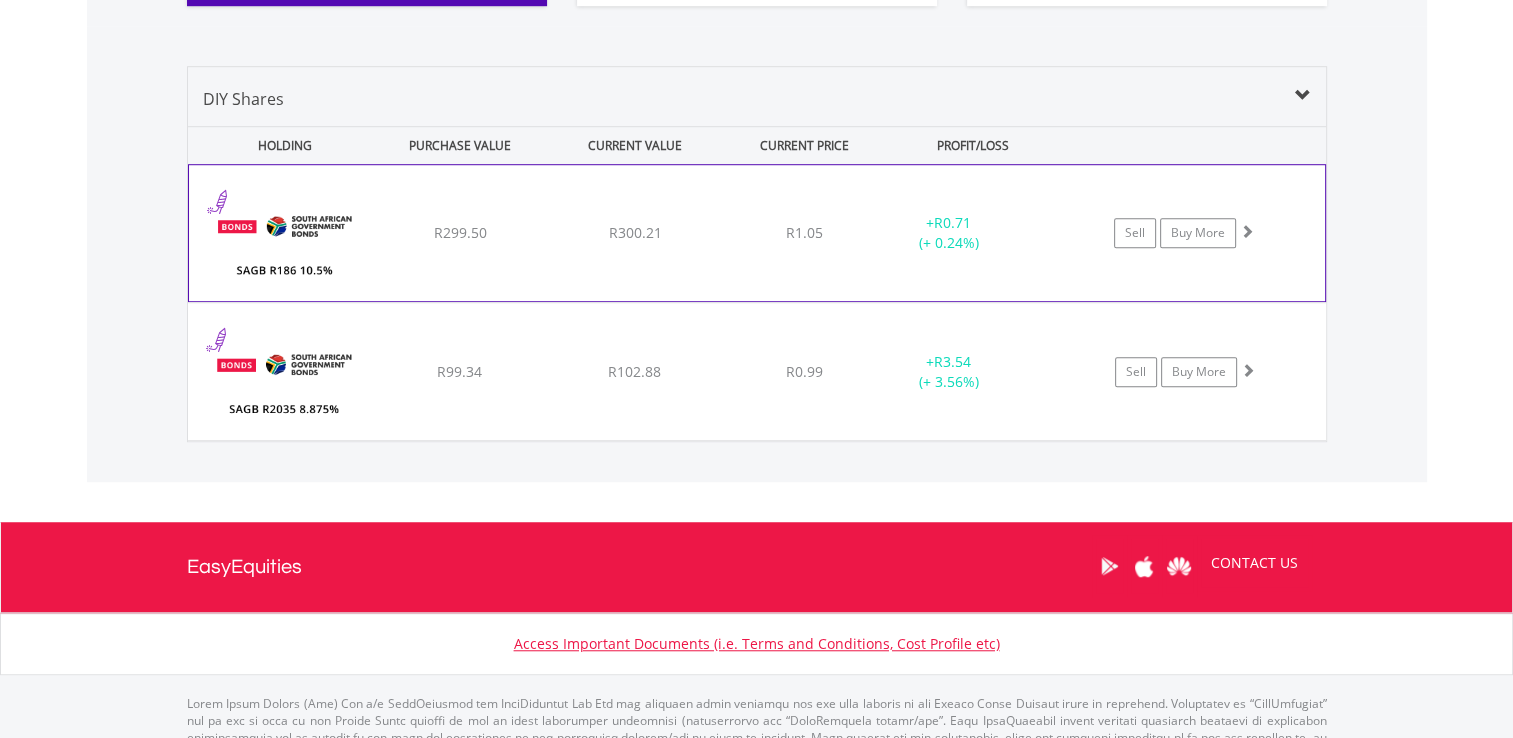 click at bounding box center [1247, 231] 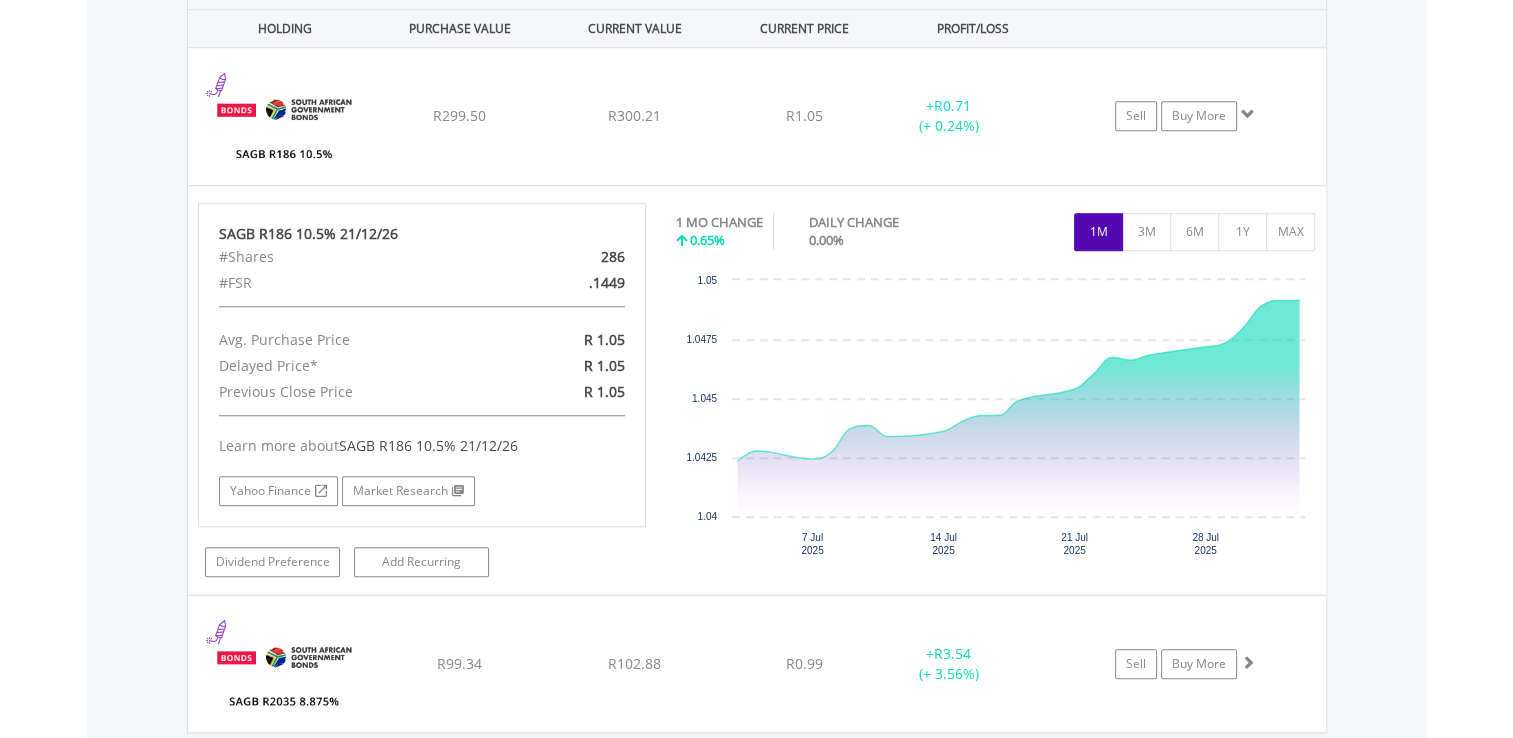 scroll, scrollTop: 1540, scrollLeft: 0, axis: vertical 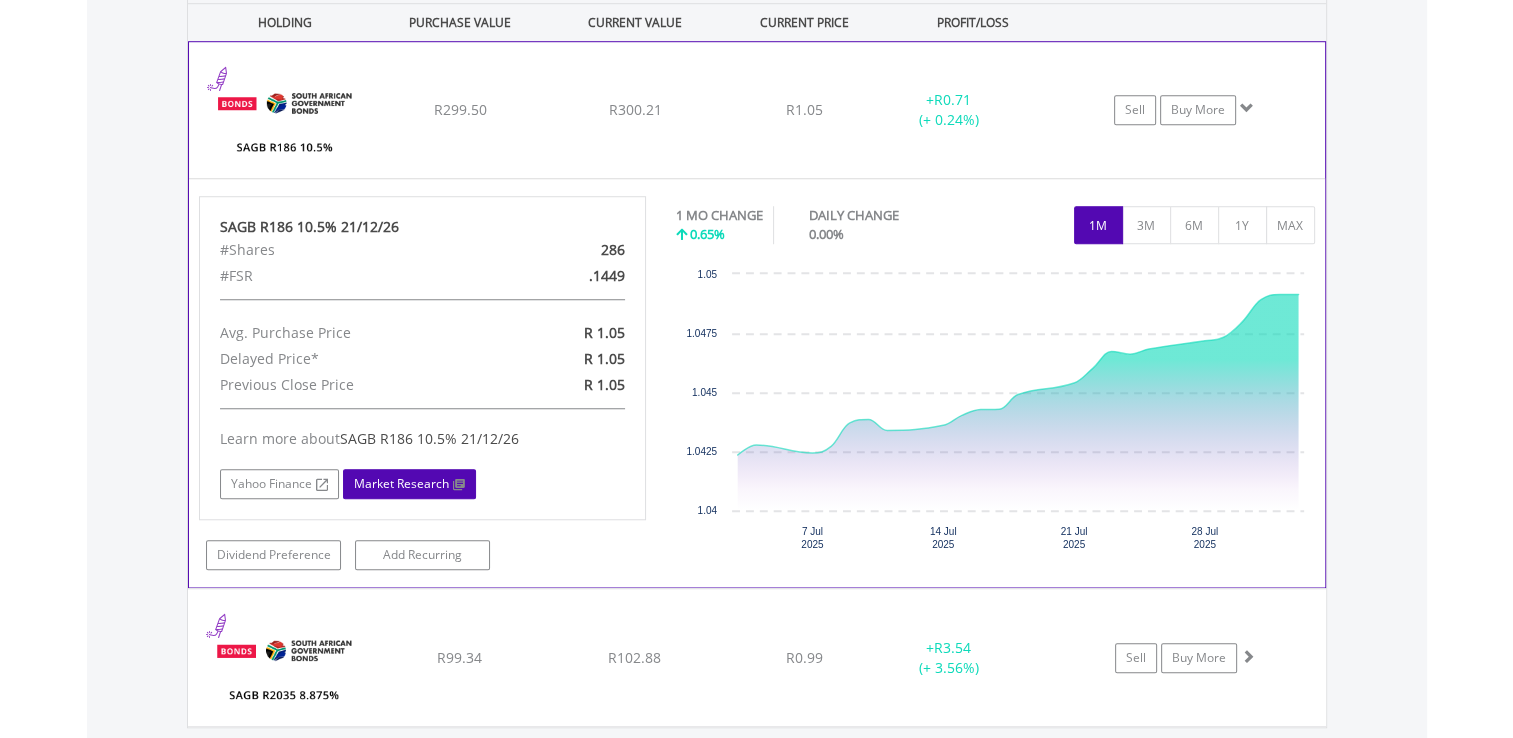 click on "Market Research" at bounding box center [409, 484] 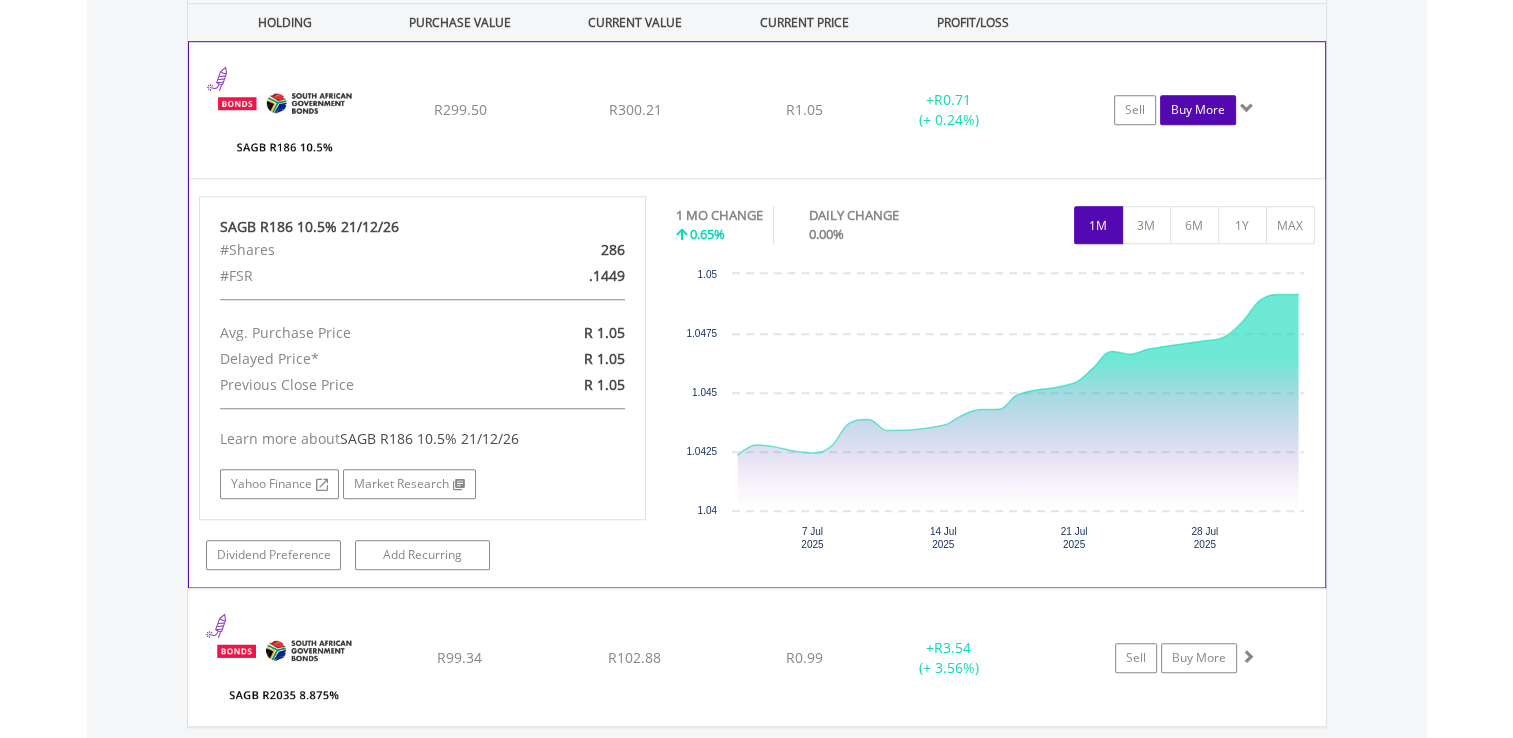 click on "Buy More" at bounding box center [1198, 110] 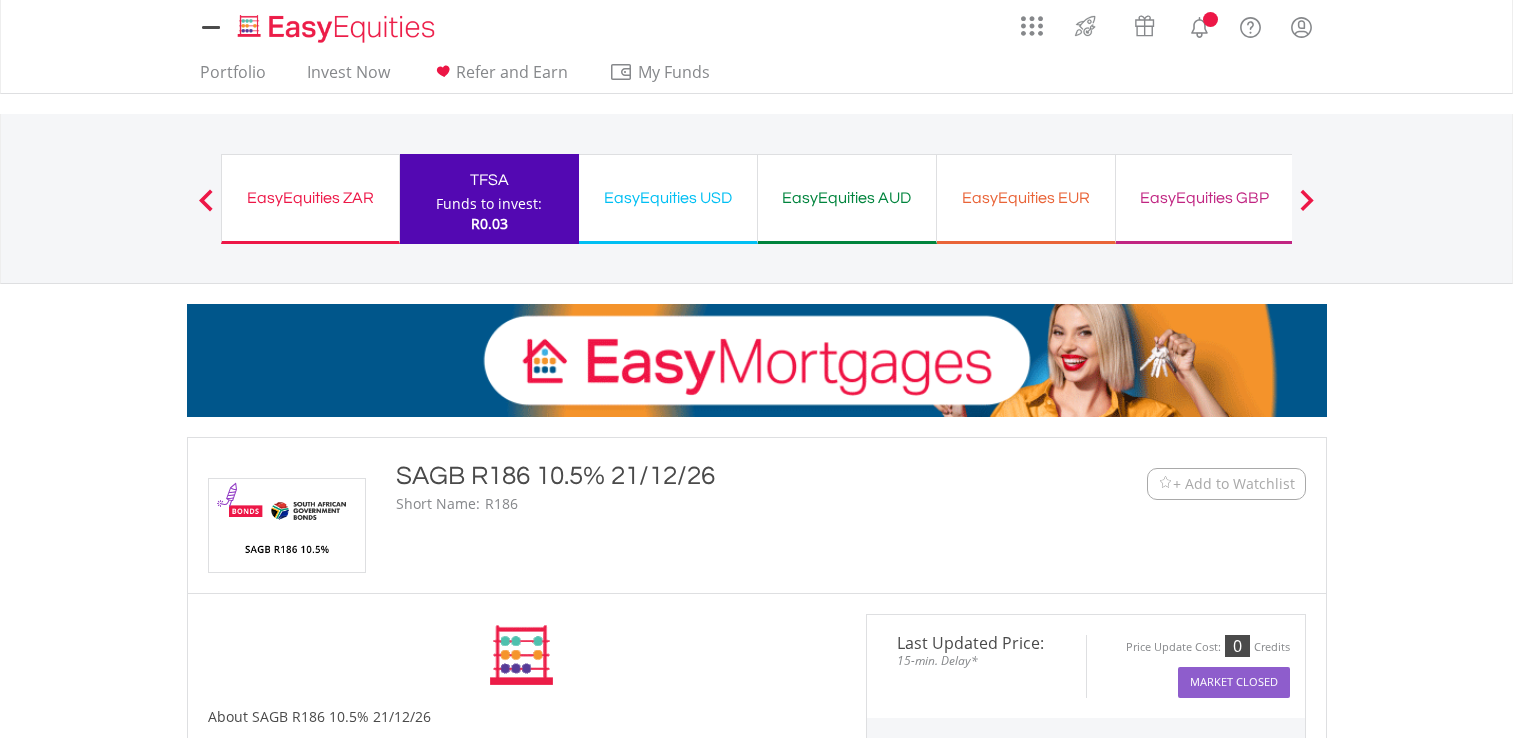 scroll, scrollTop: 0, scrollLeft: 0, axis: both 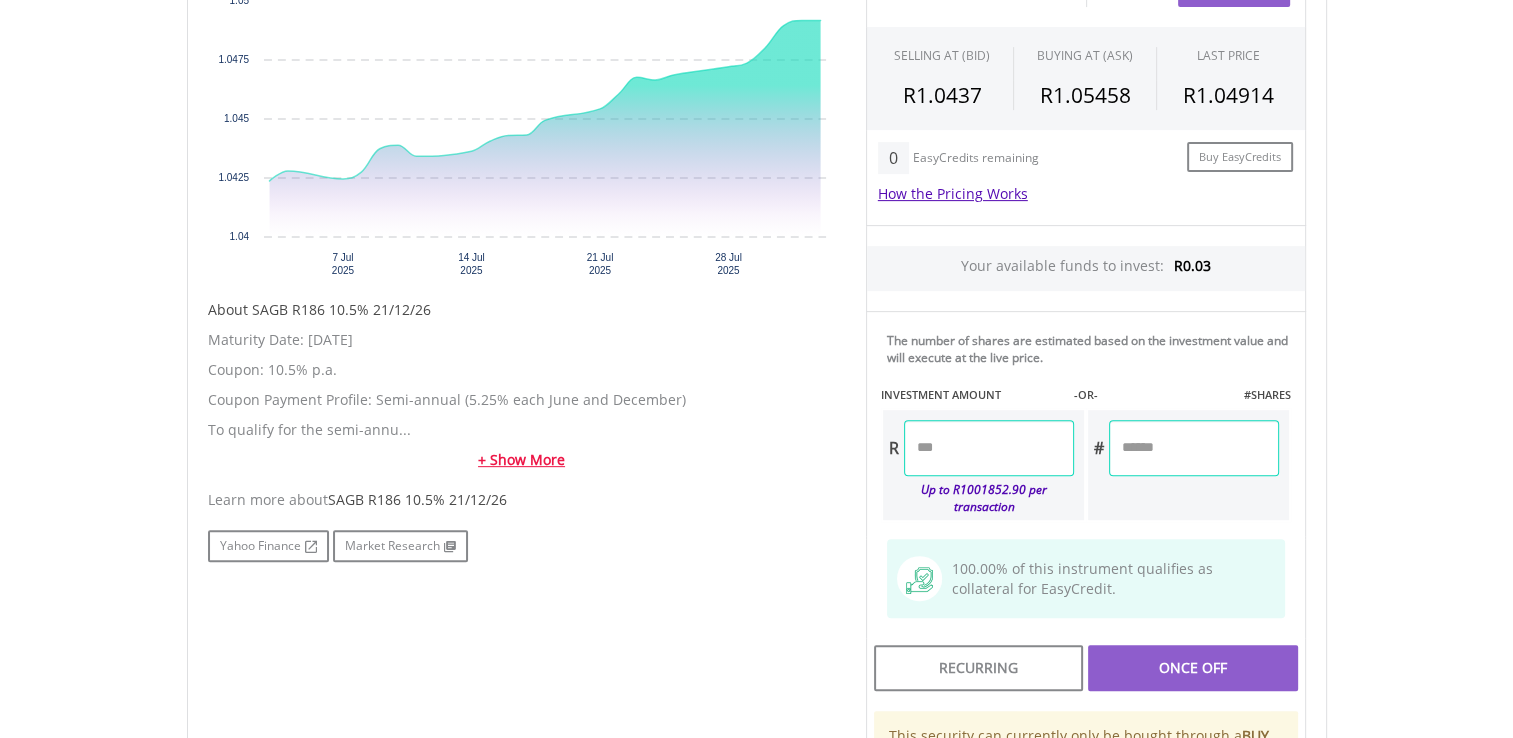 click on "+ Show More" at bounding box center [522, 460] 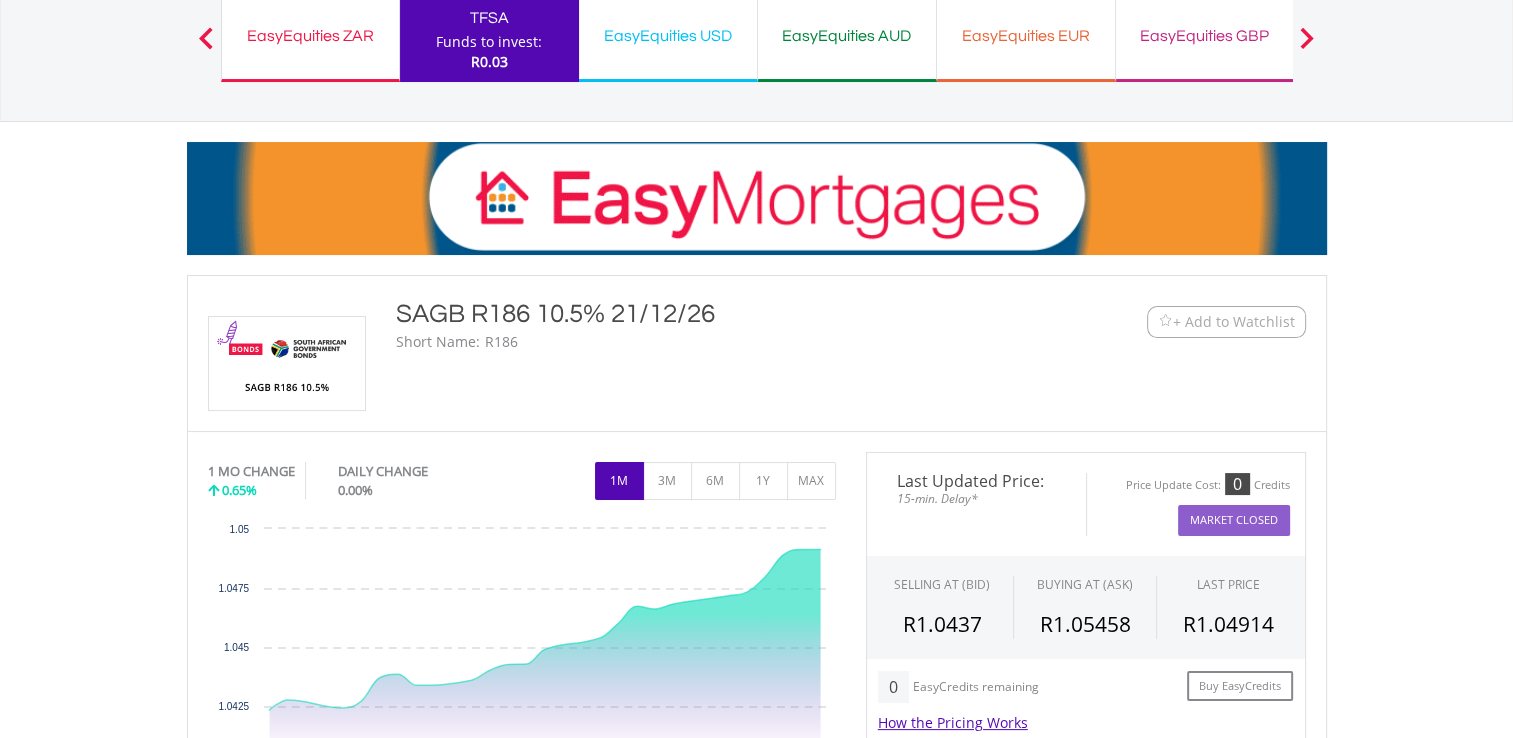 scroll, scrollTop: 56, scrollLeft: 0, axis: vertical 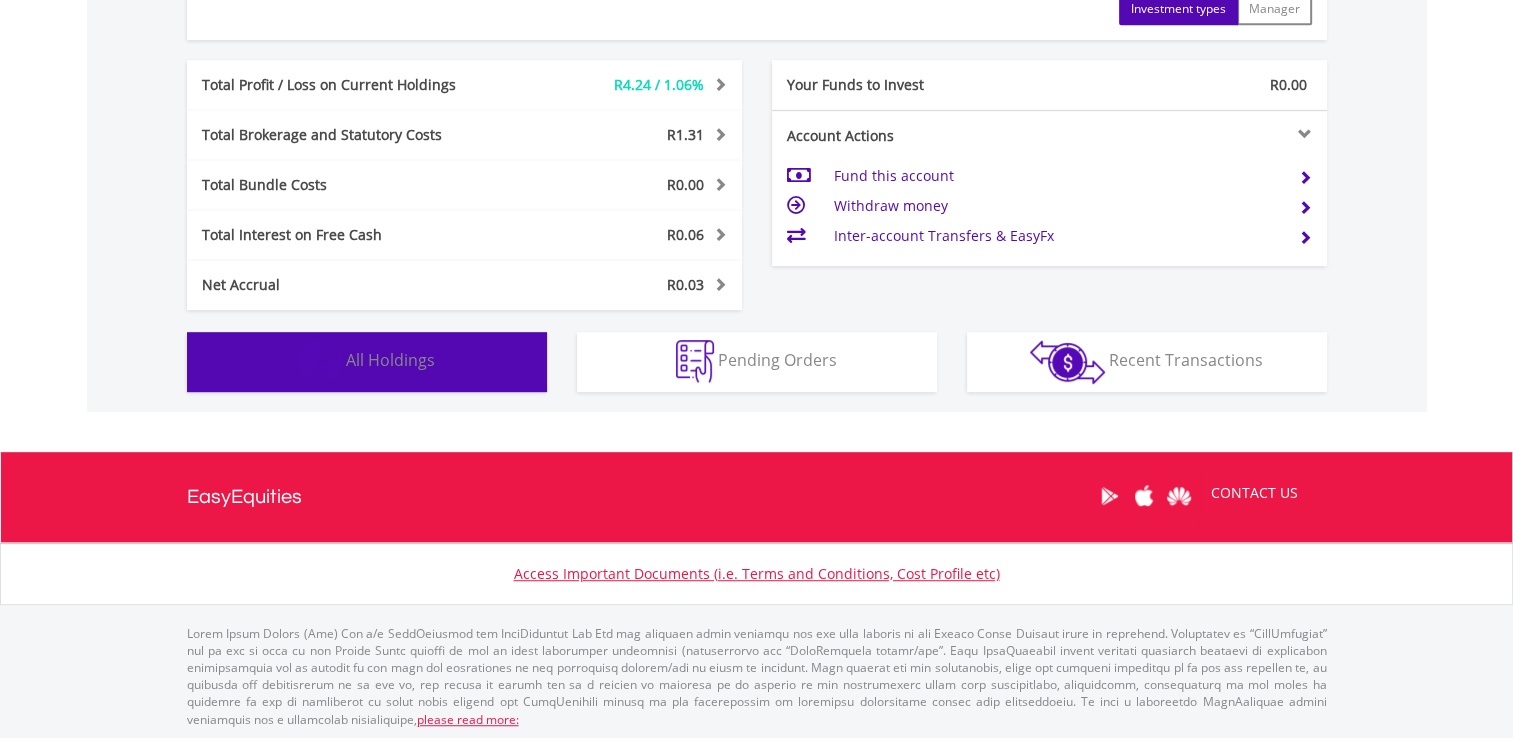 click on "Holdings
All Holdings" at bounding box center (367, 362) 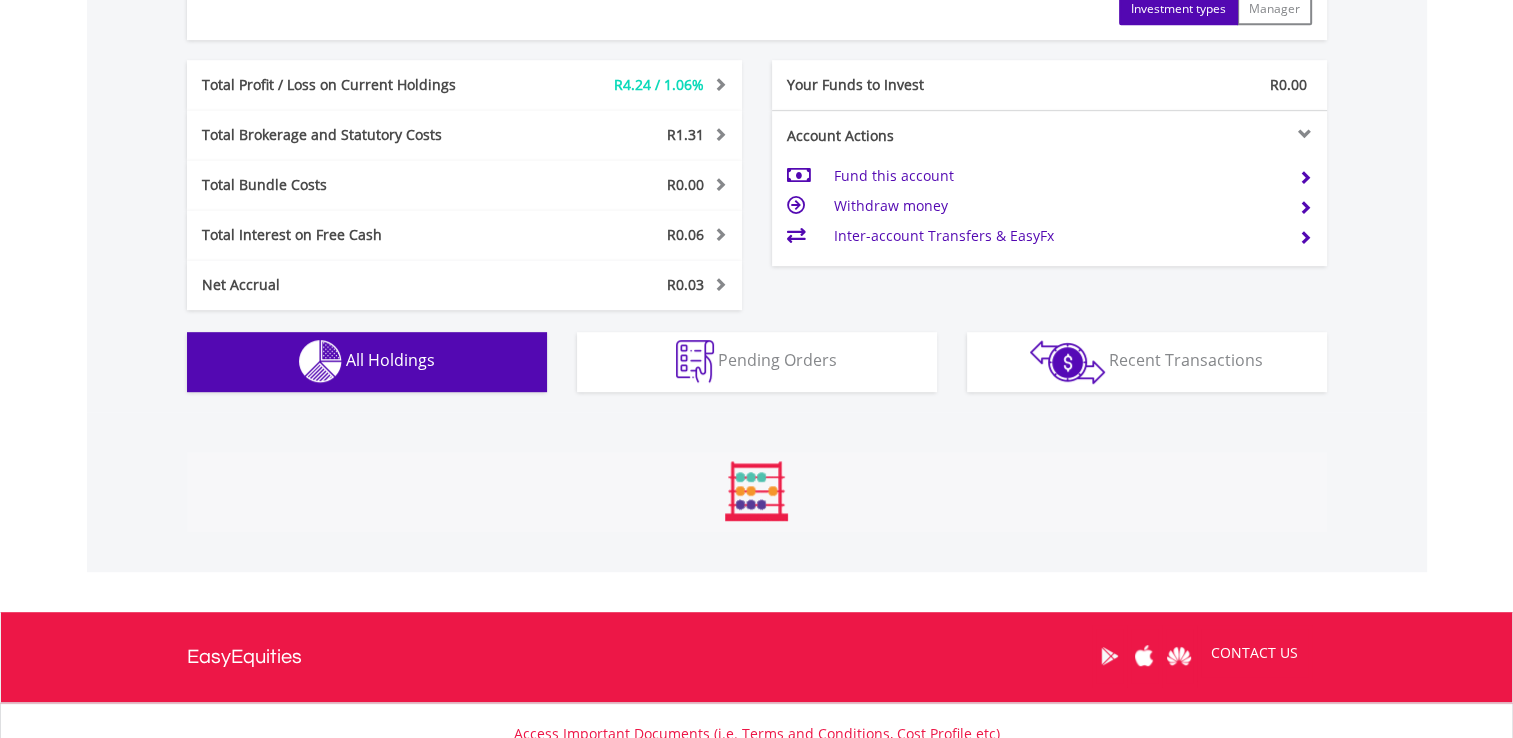 scroll, scrollTop: 1481, scrollLeft: 0, axis: vertical 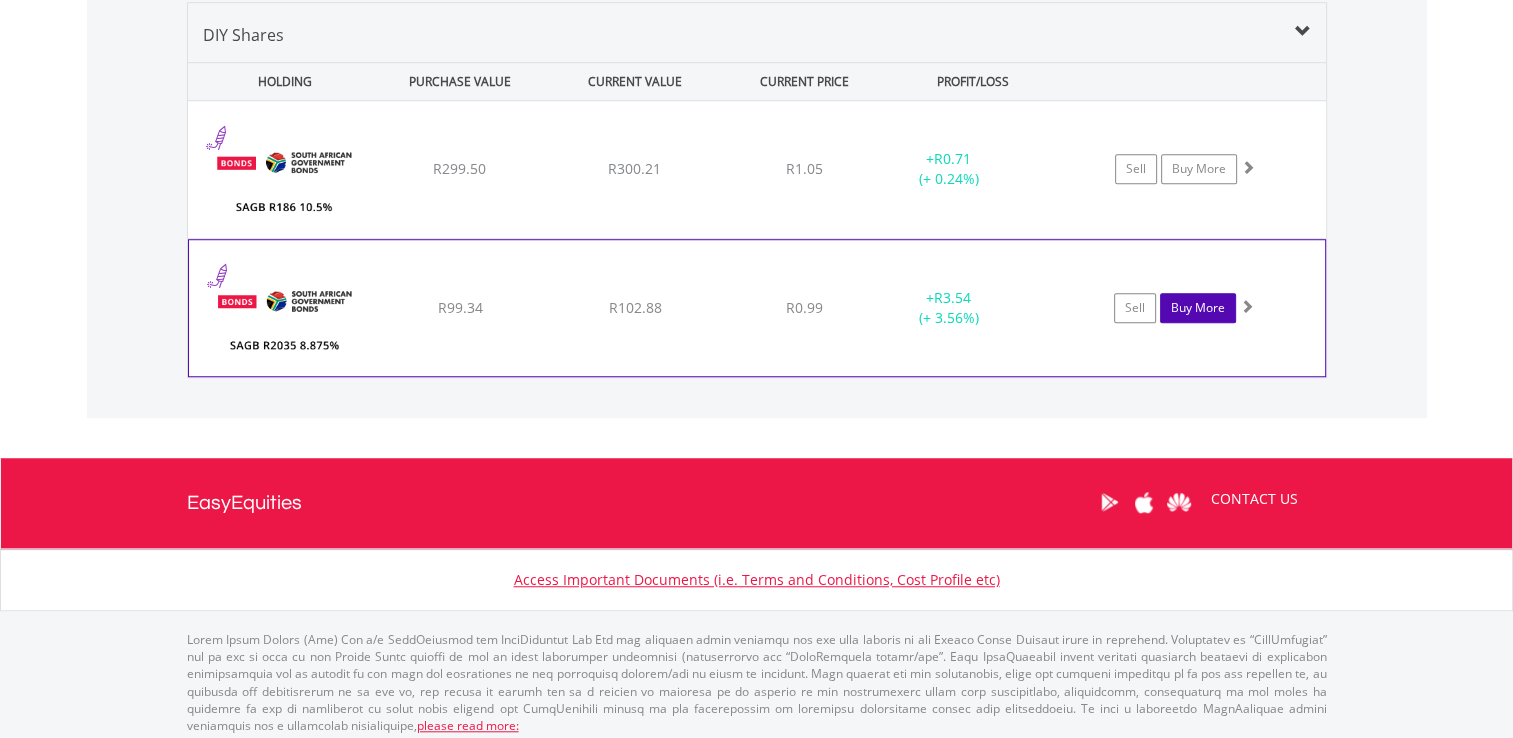 click on "Buy More" at bounding box center (1198, 308) 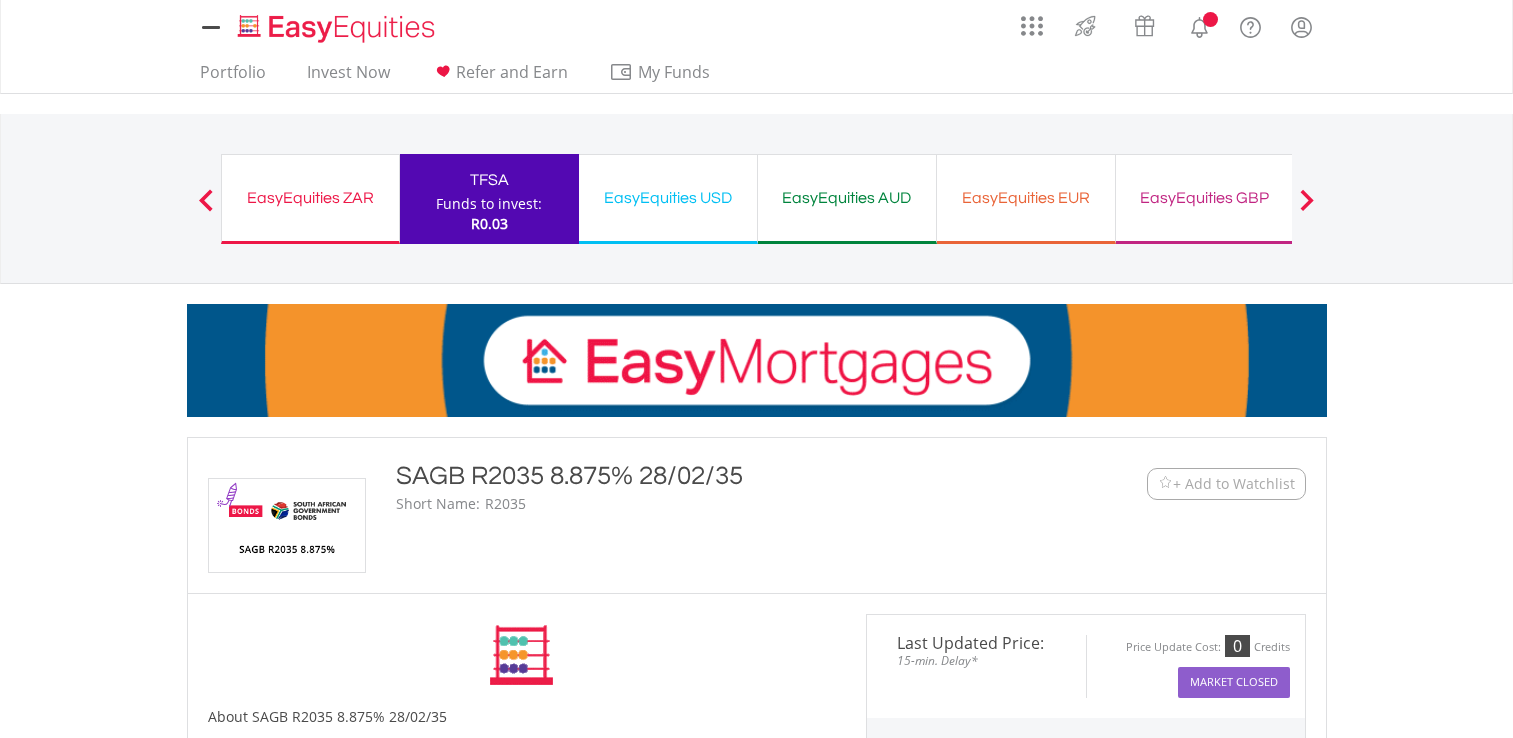 scroll, scrollTop: 0, scrollLeft: 0, axis: both 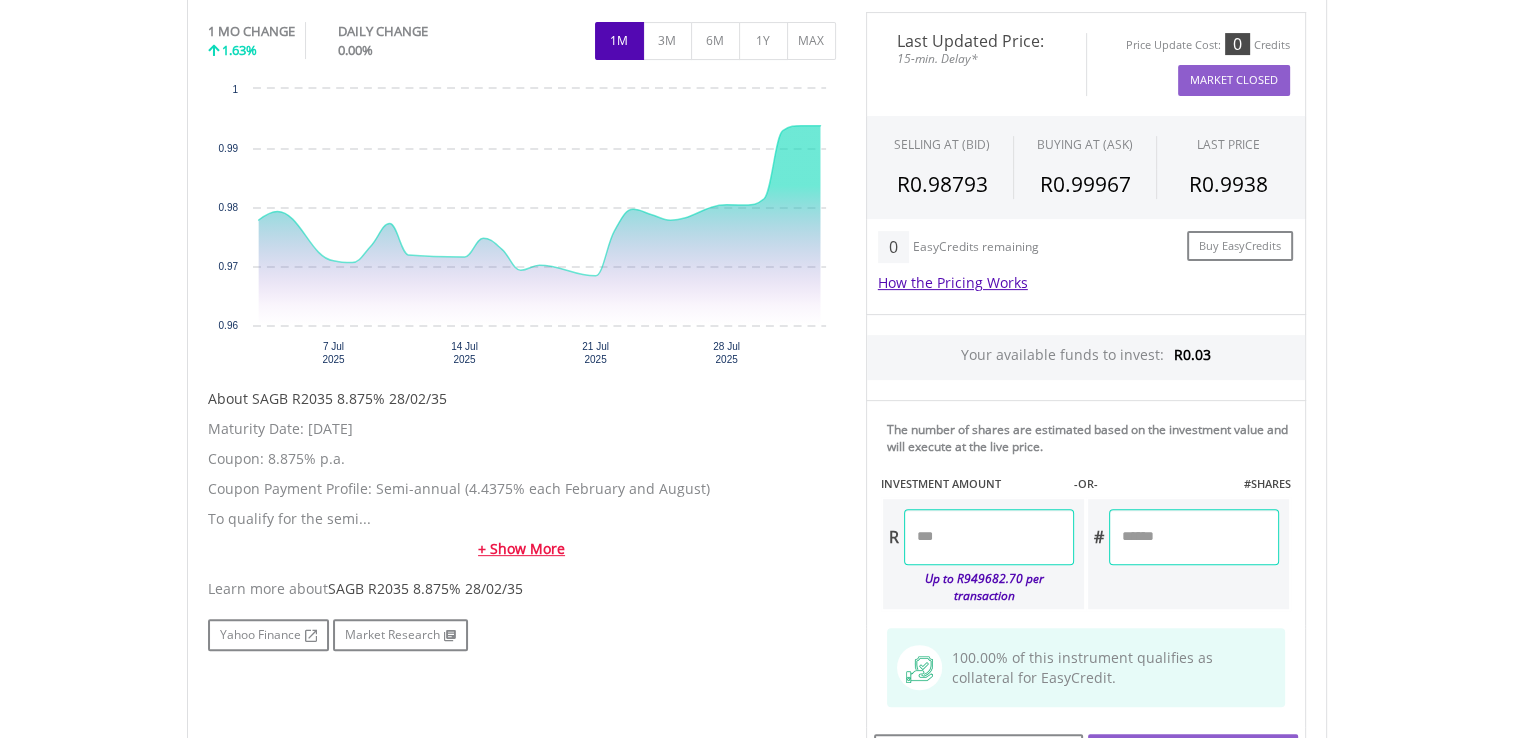 click on "+ Show More" at bounding box center [522, 549] 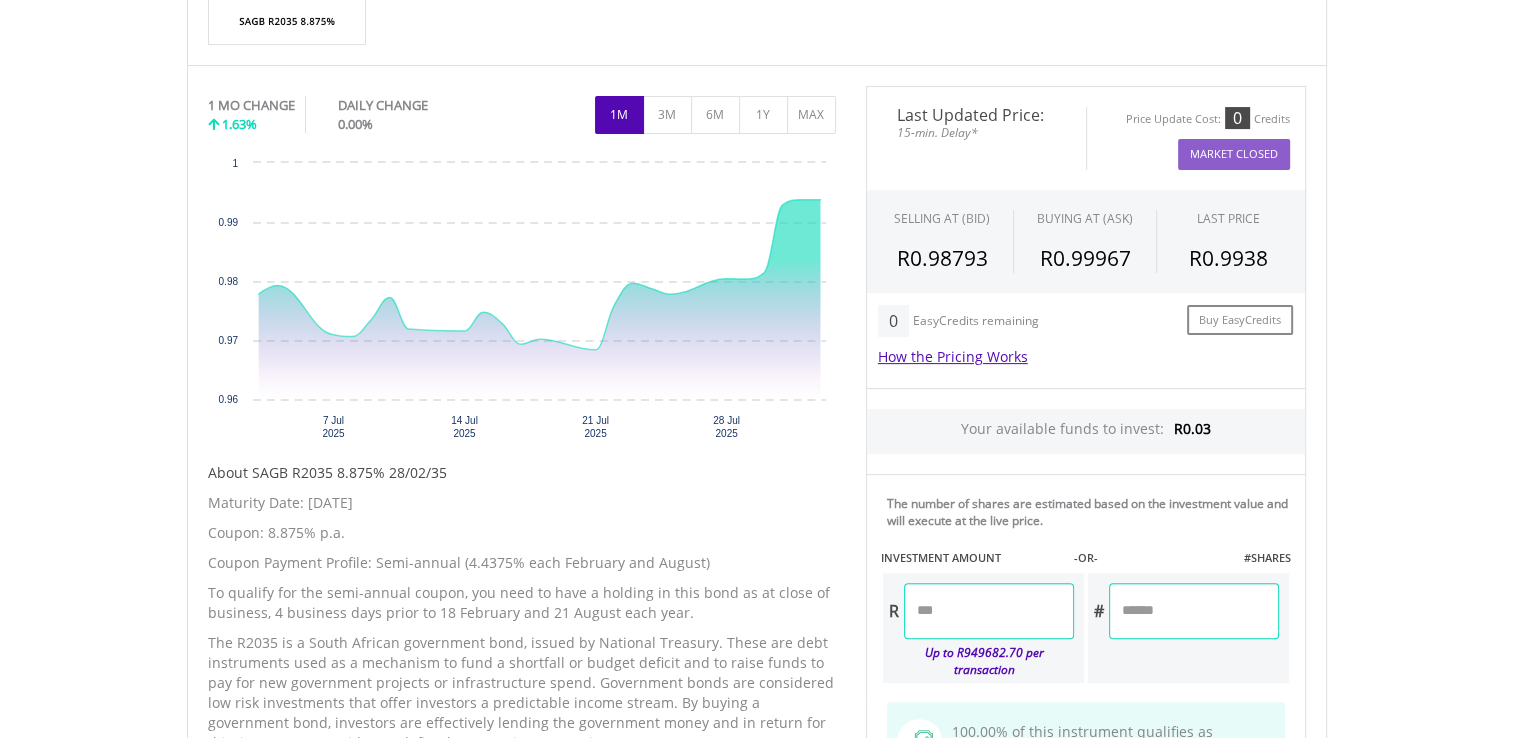 scroll, scrollTop: 257, scrollLeft: 0, axis: vertical 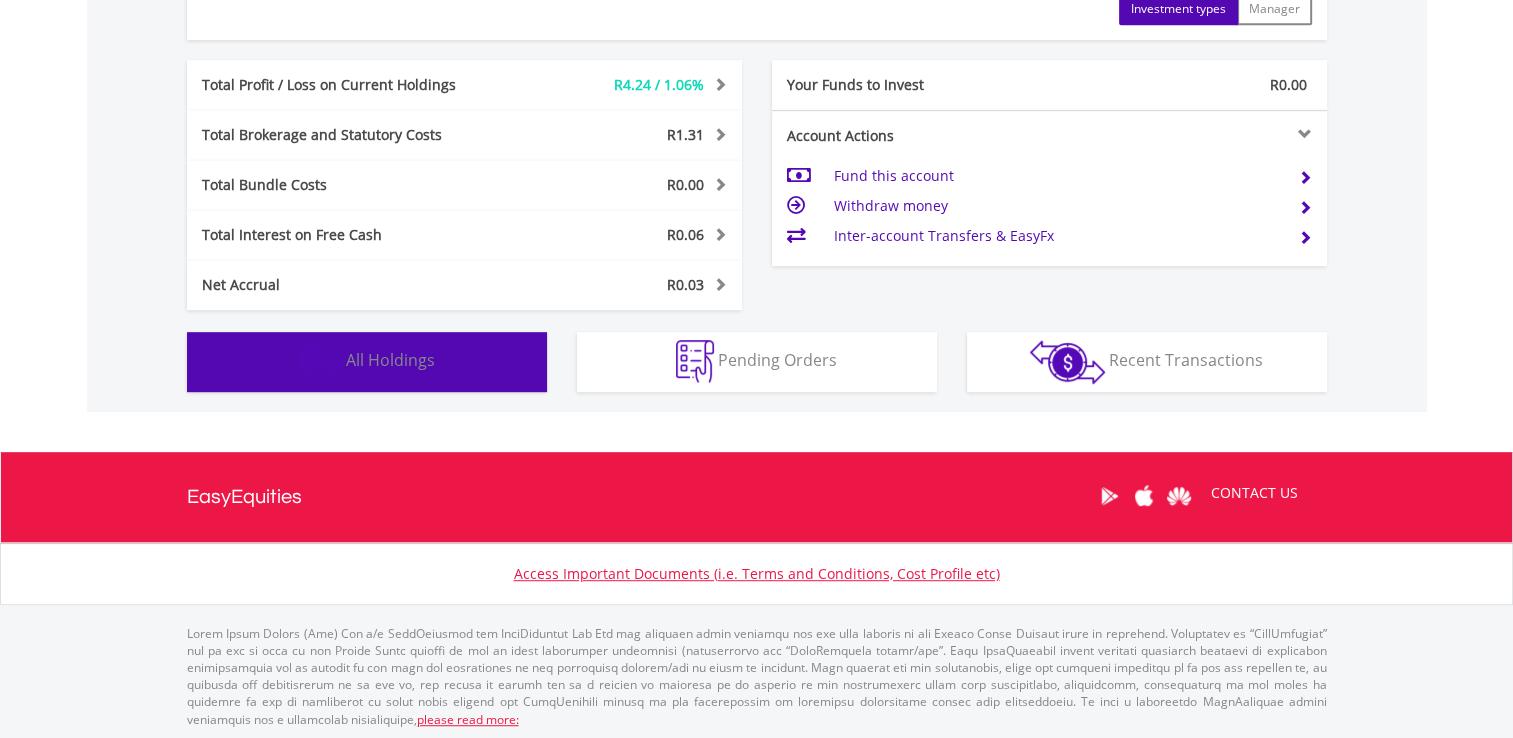 click on "Holdings
All Holdings" at bounding box center [367, 362] 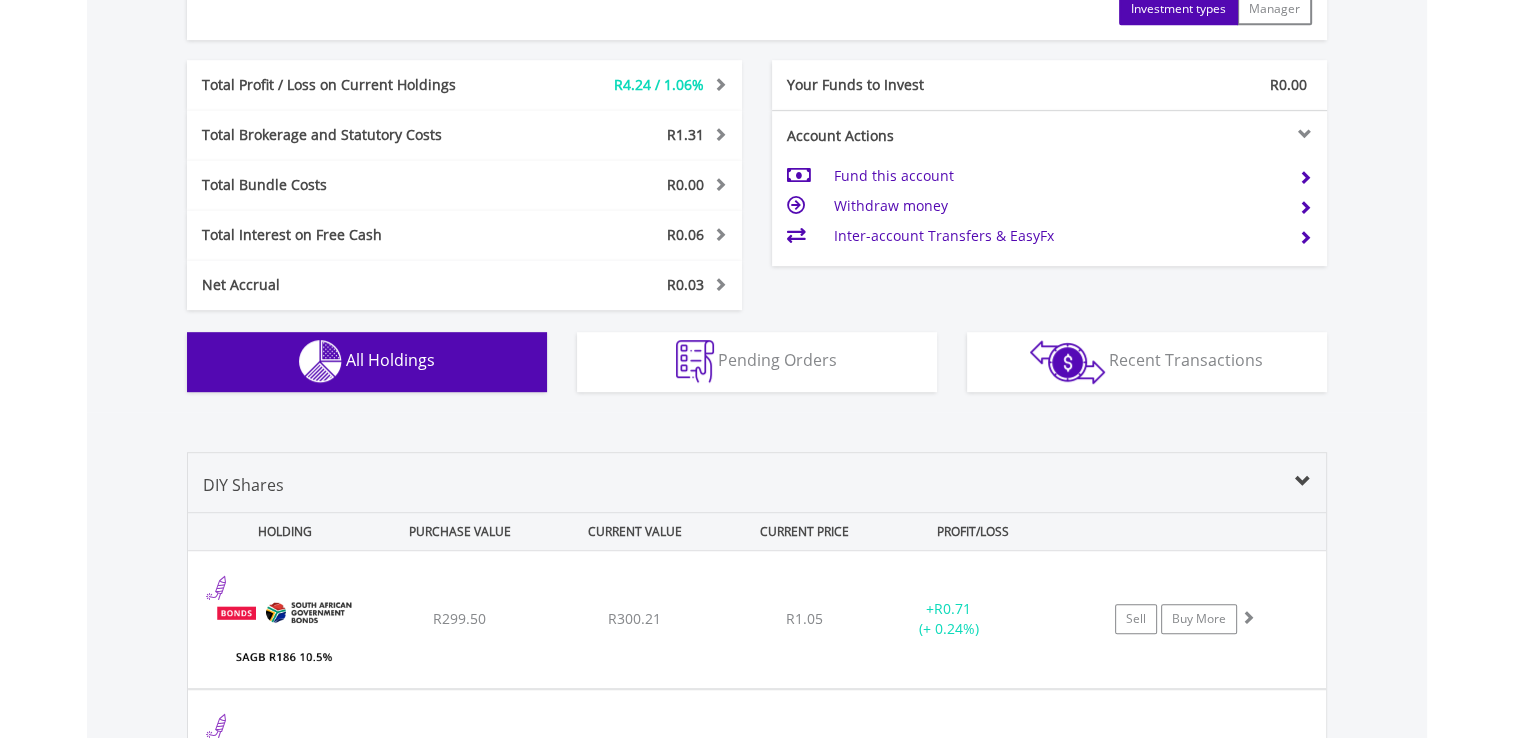 scroll, scrollTop: 1481, scrollLeft: 0, axis: vertical 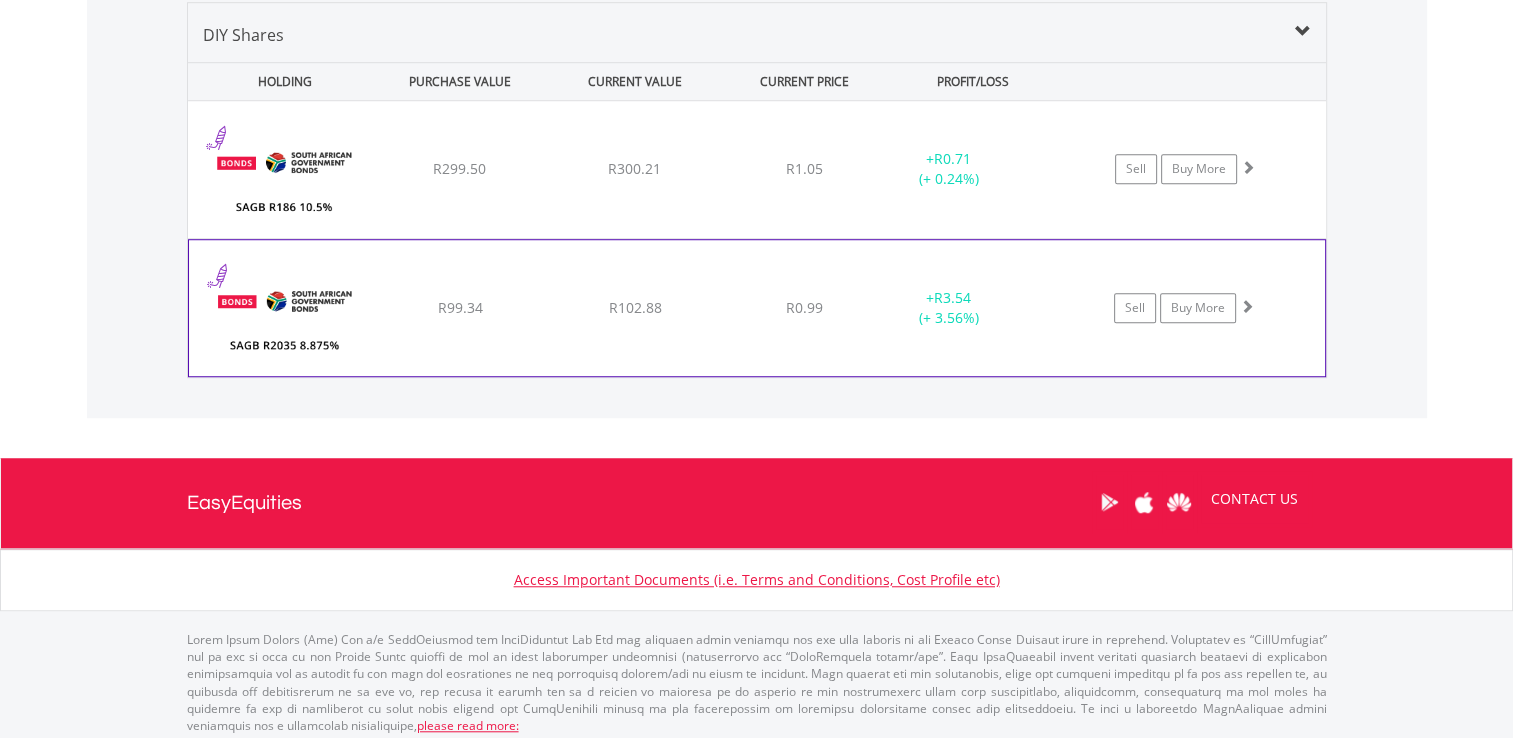 click at bounding box center [1247, 306] 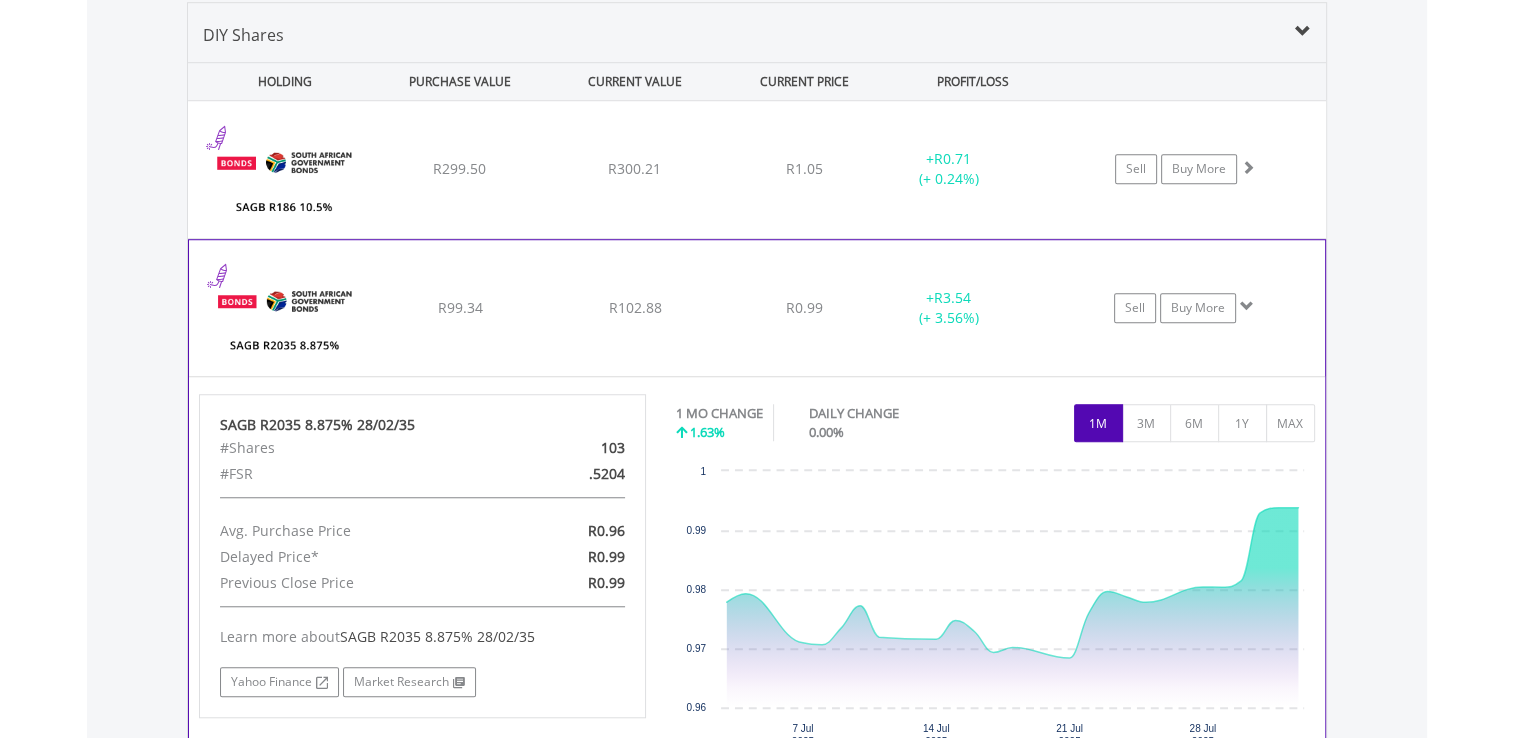 click on "SAGB R2035 8.875% 28/02/35
#Shares
103
#FSR
.5204
Avg. Purchase Price
R0.96
Delayed Price*
R0.99
Previous Close Price
R0.99
Learn more about  SAGB R2035 8.875% 28/02/35
Yahoo Finance
Market Research" at bounding box center [423, 581] 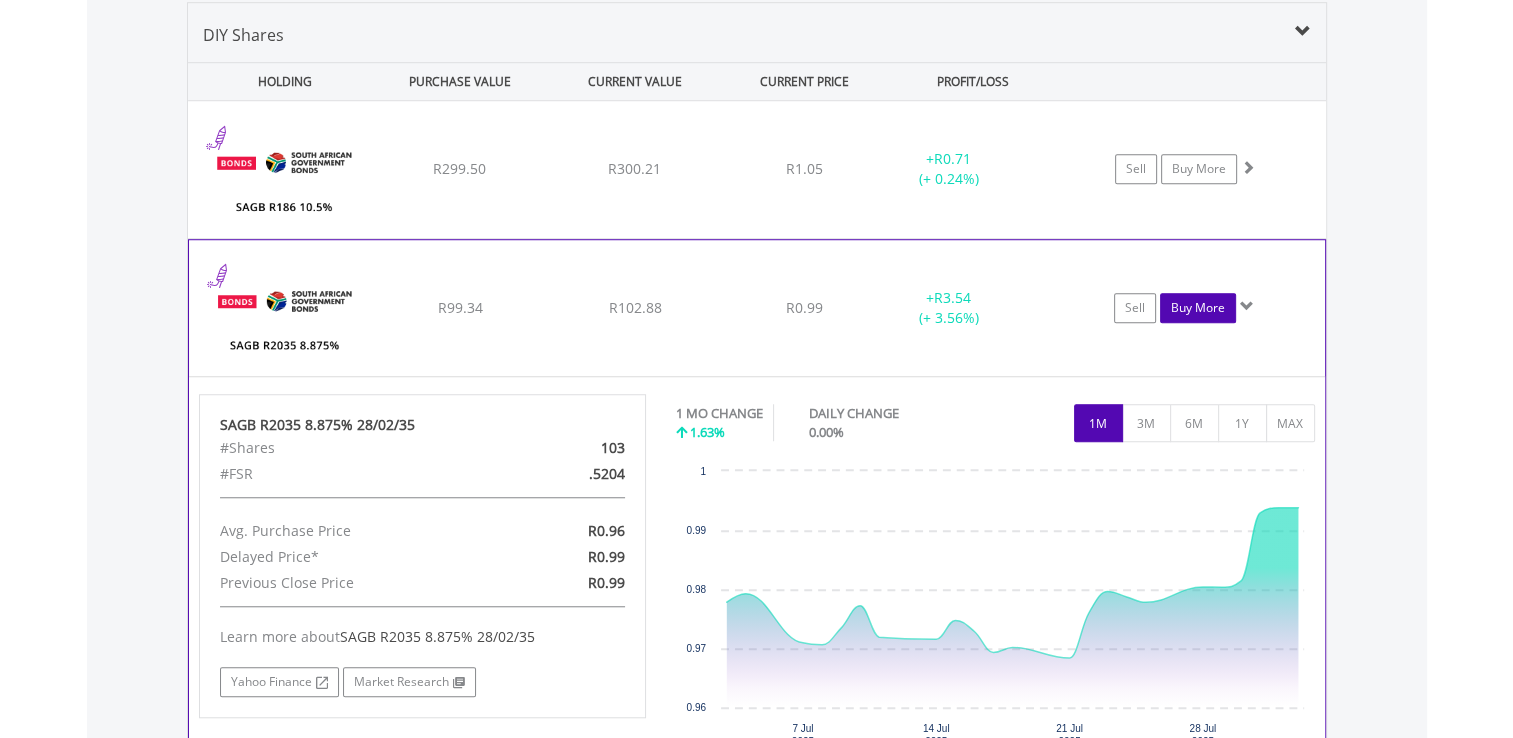 click on "Buy More" at bounding box center [1198, 308] 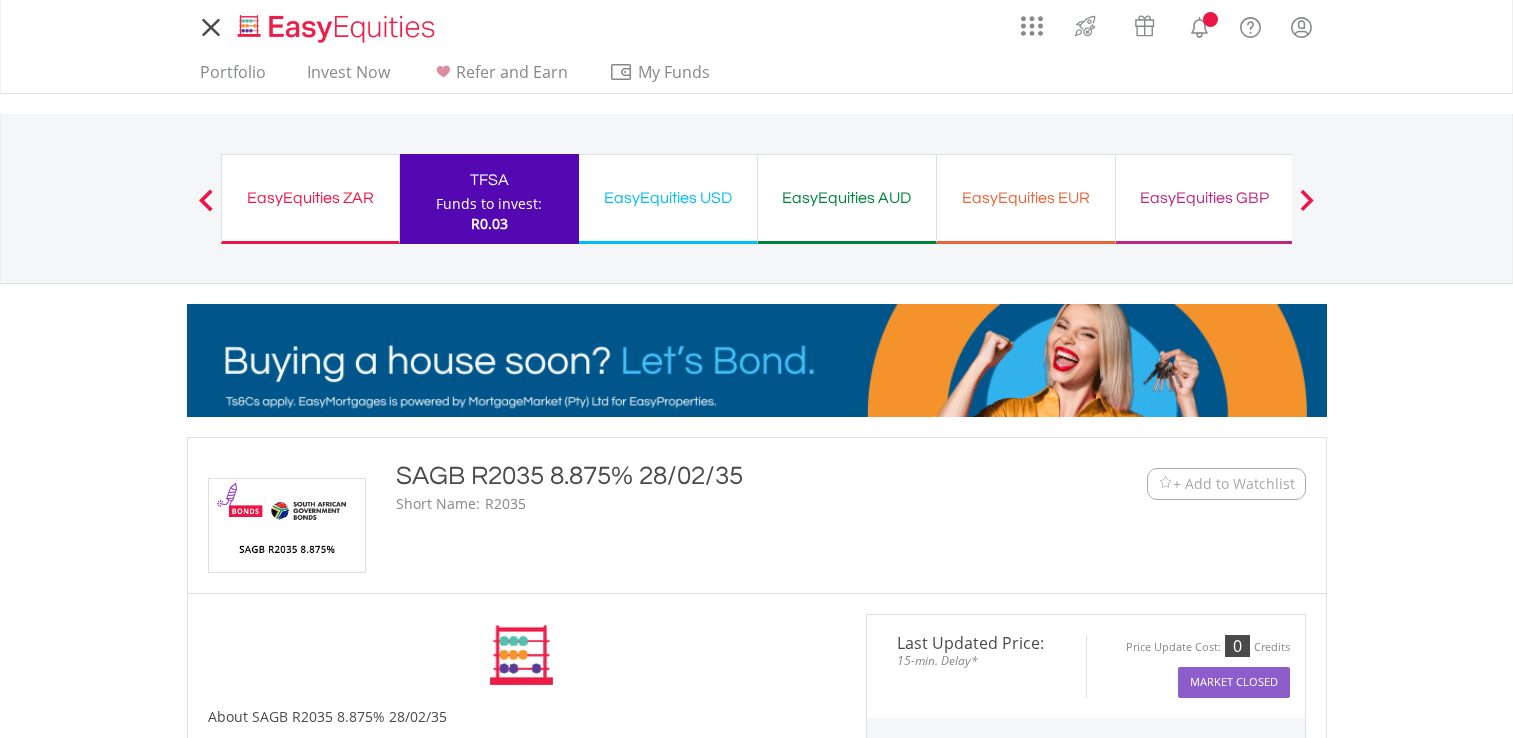 scroll, scrollTop: 0, scrollLeft: 0, axis: both 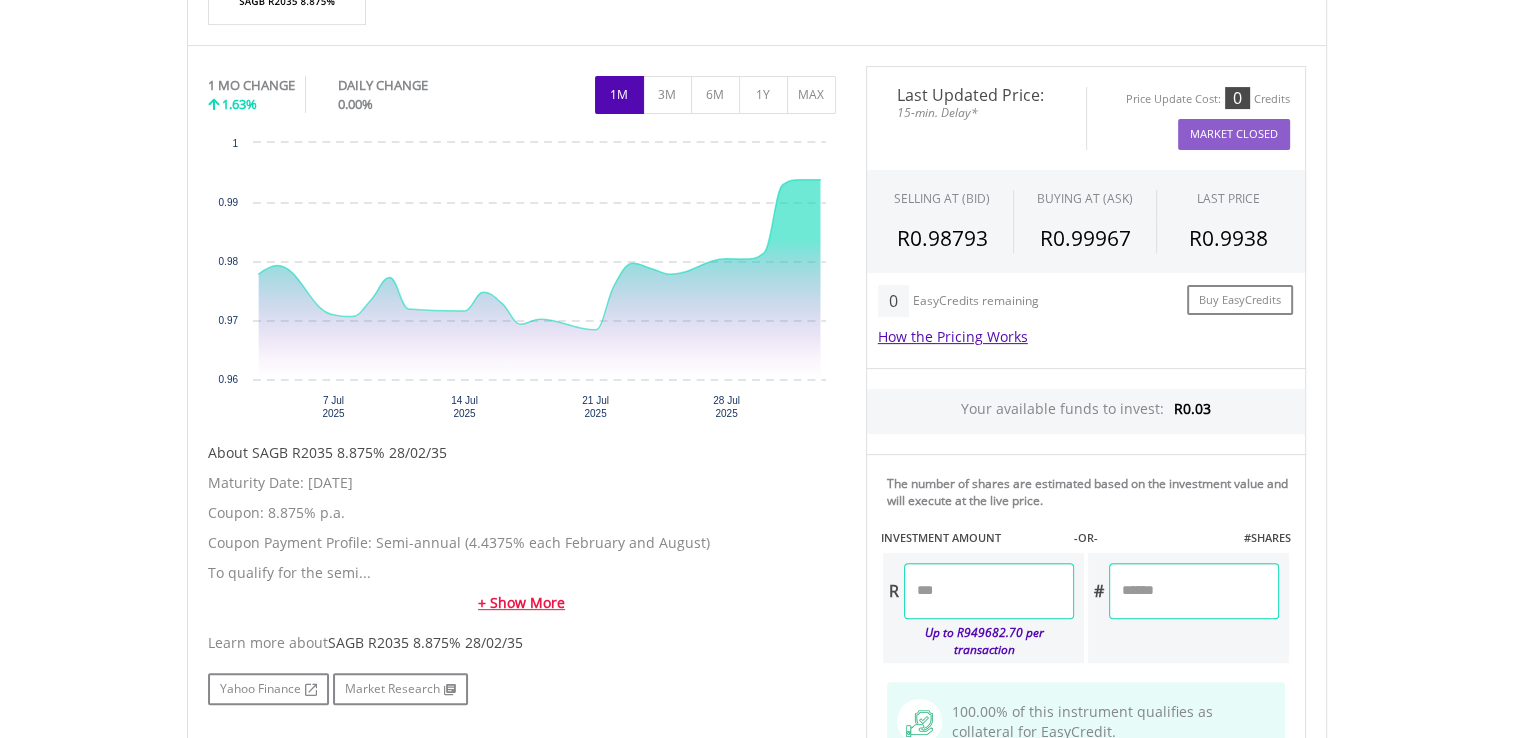 click on "+ Show More" at bounding box center (522, 603) 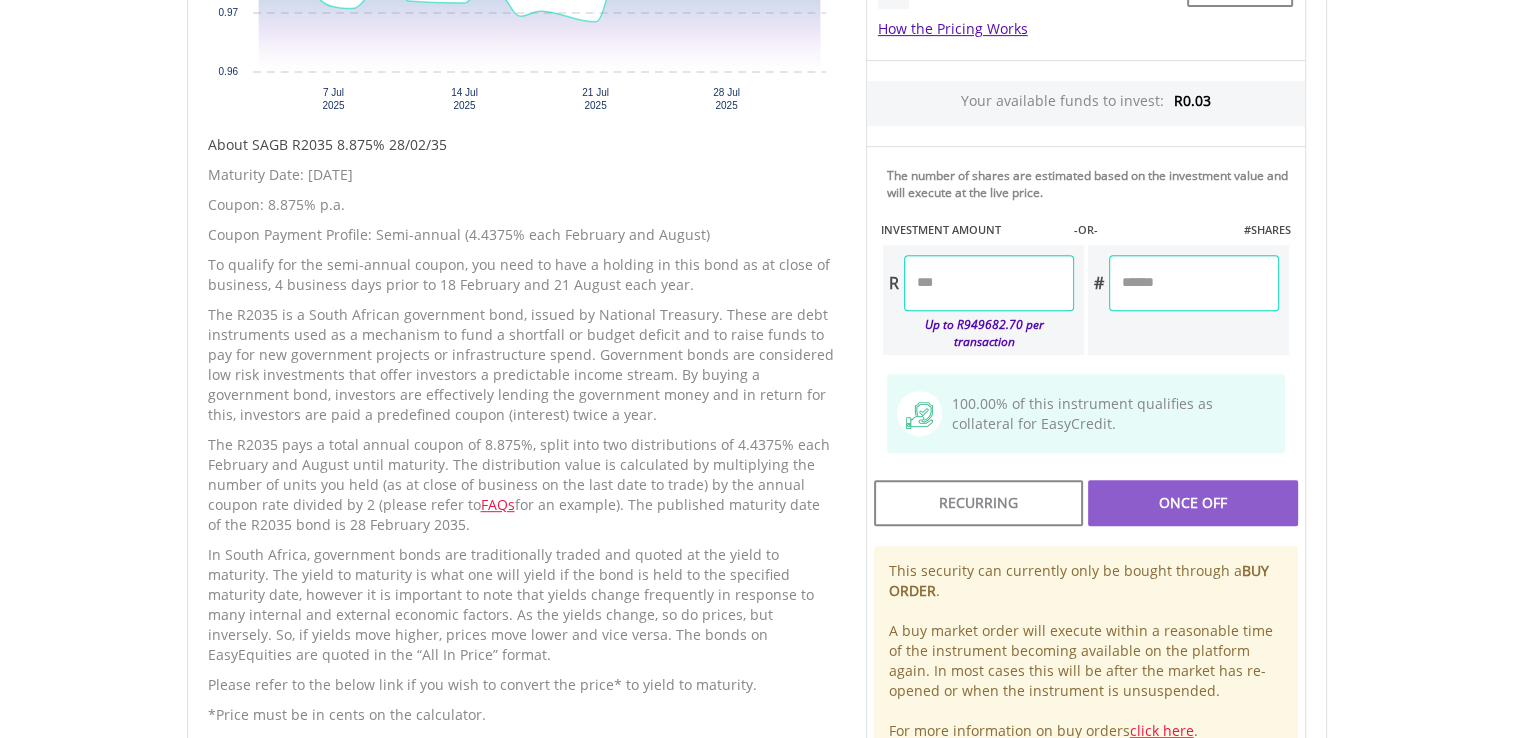 scroll, scrollTop: 858, scrollLeft: 0, axis: vertical 